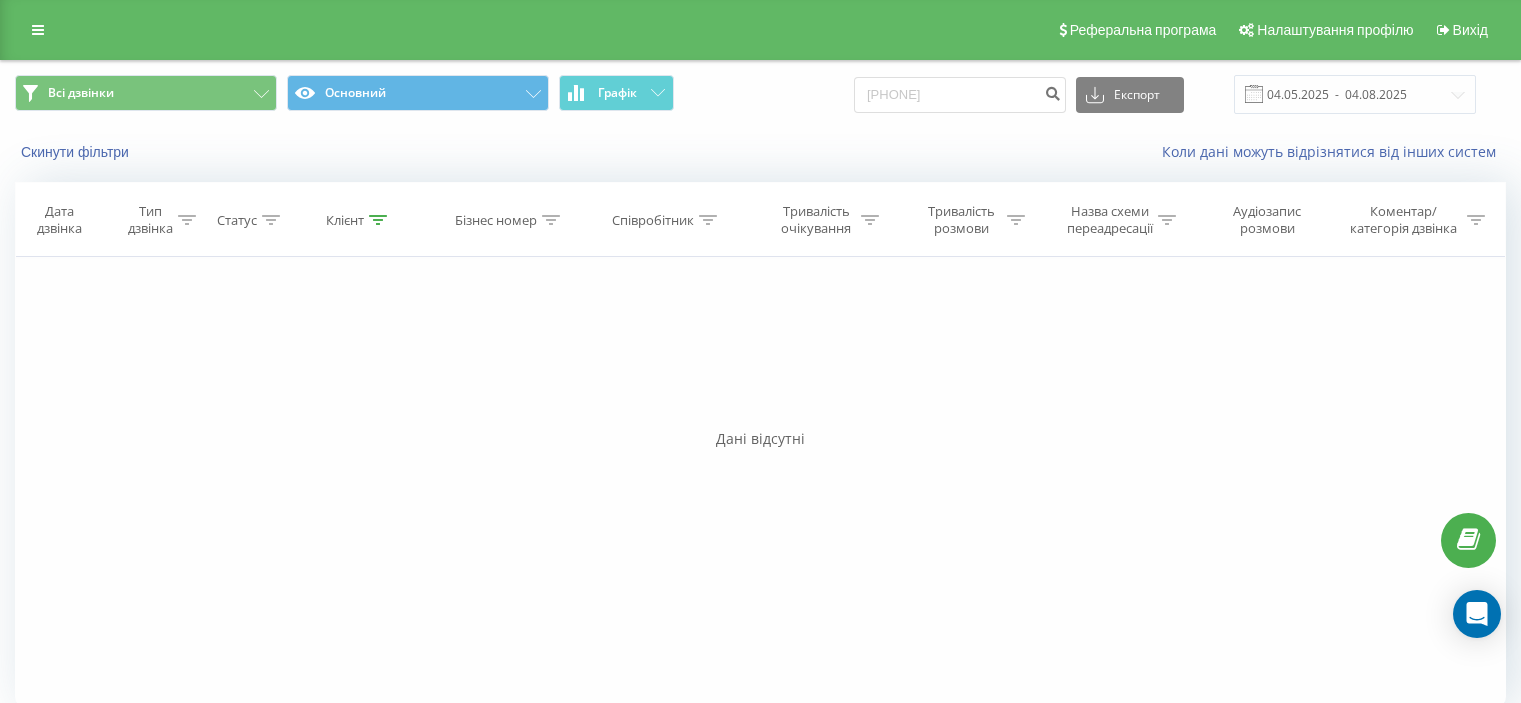 scroll, scrollTop: 0, scrollLeft: 0, axis: both 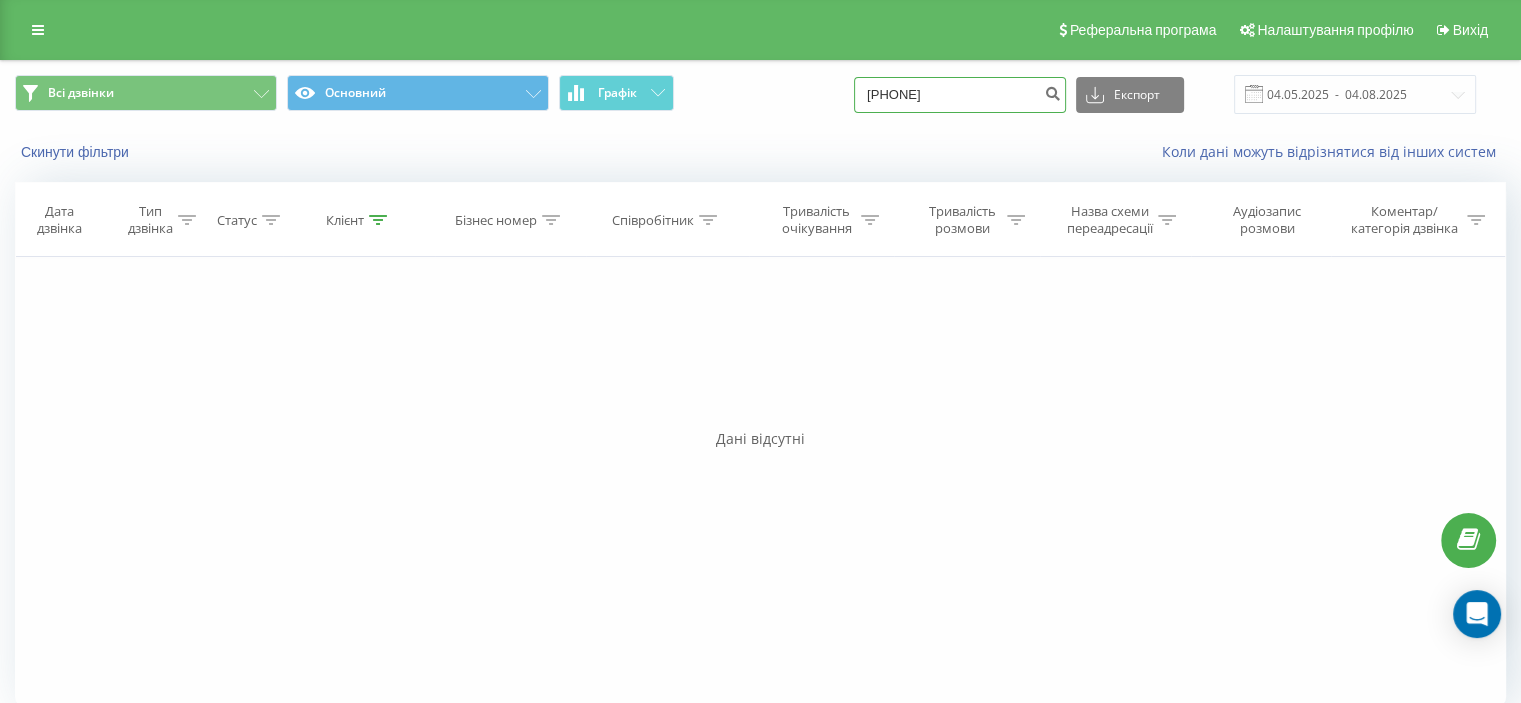 drag, startPoint x: 1028, startPoint y: 99, endPoint x: 375, endPoint y: 139, distance: 654.22394 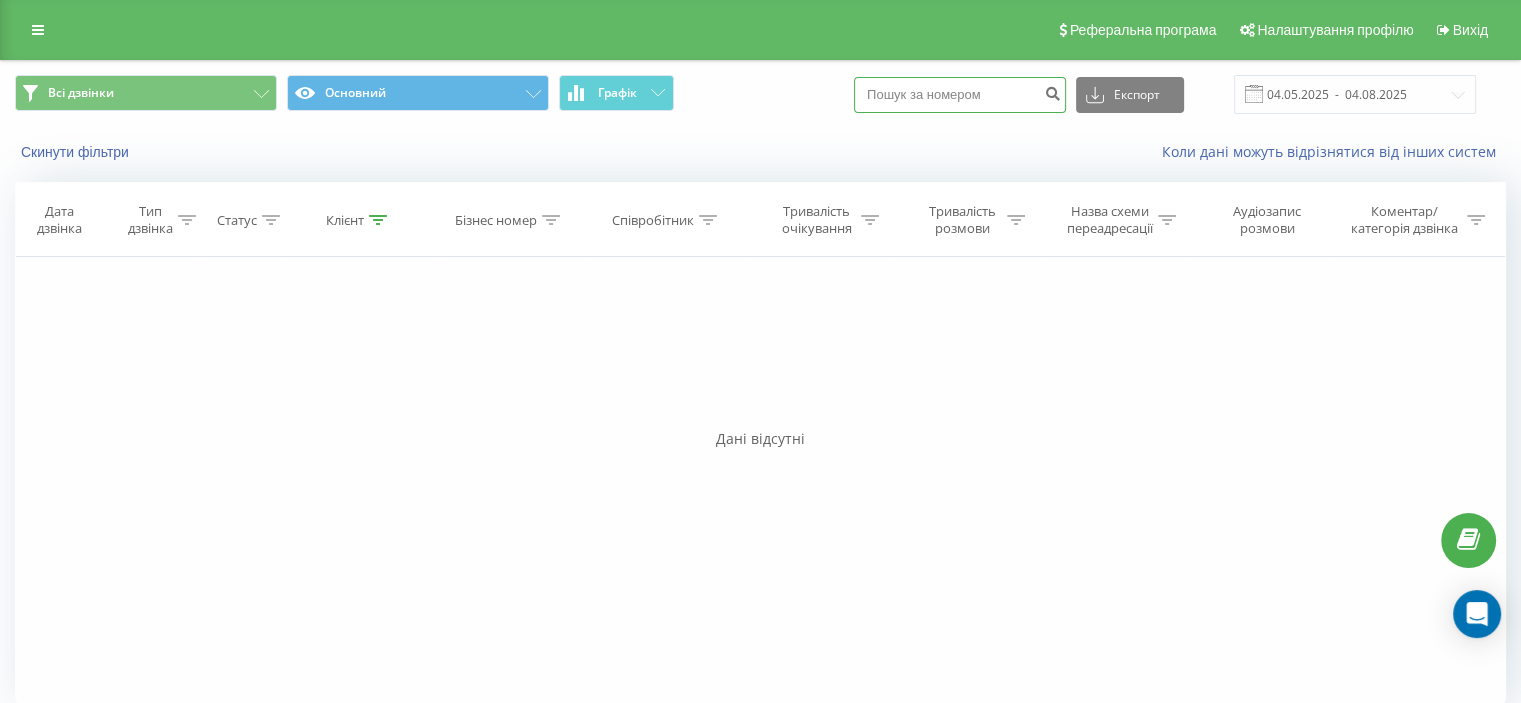 paste on "[PHONE]" 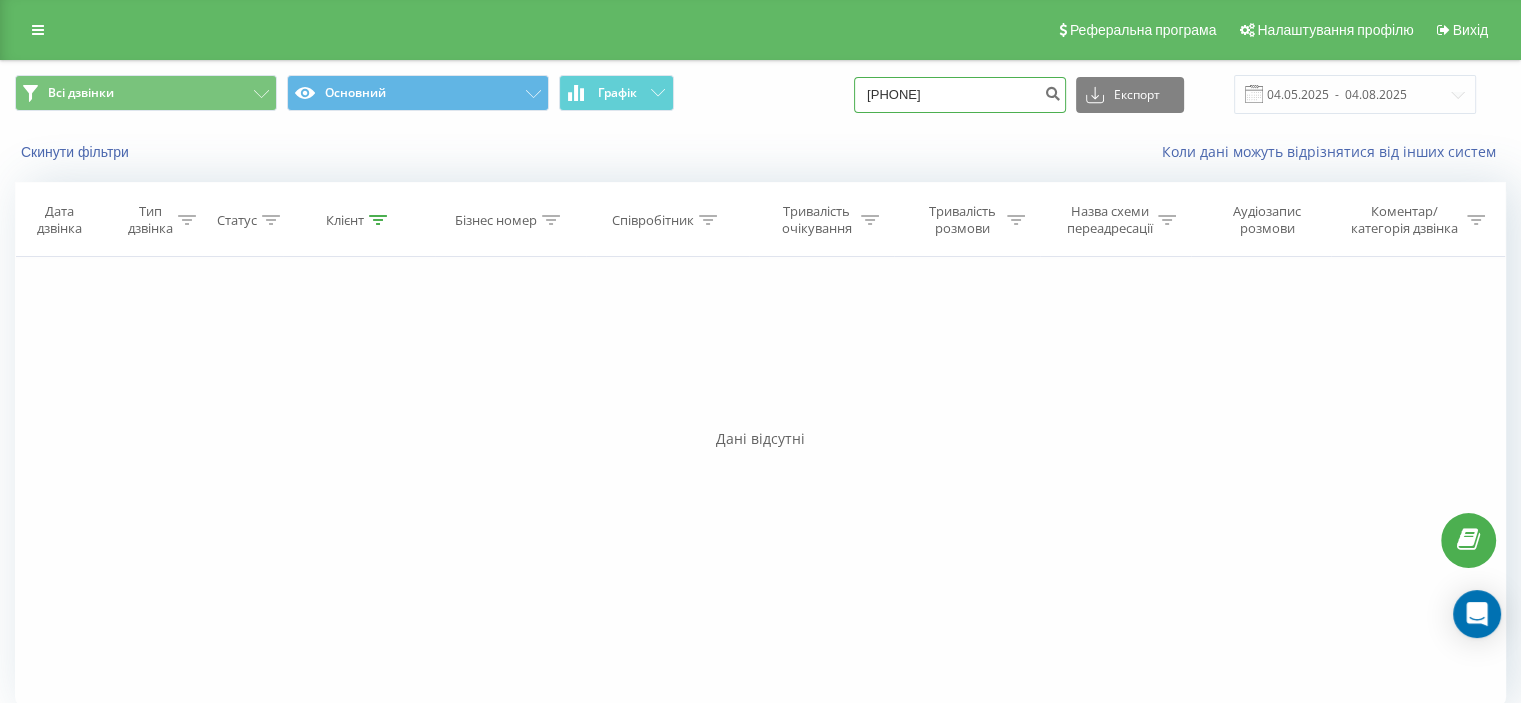 type on "[PHONE]" 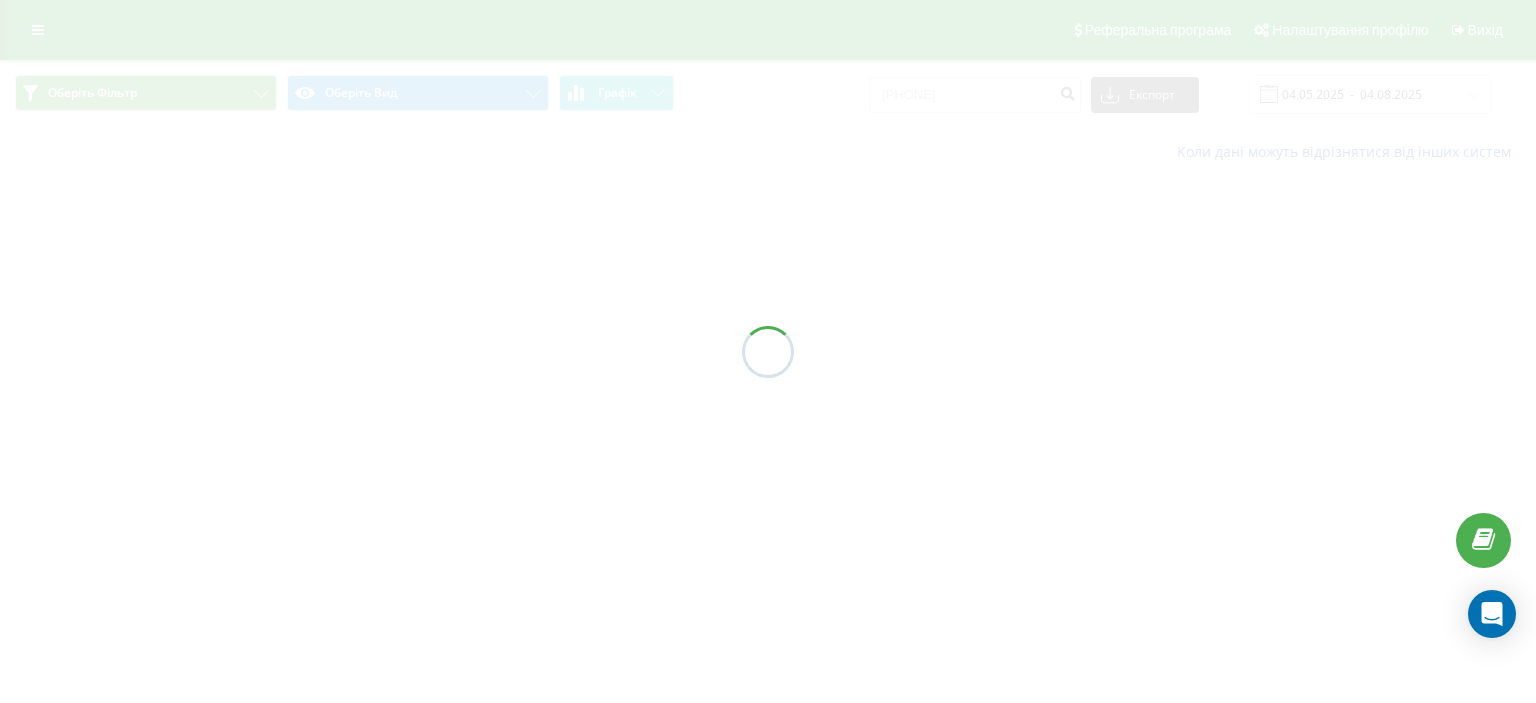 scroll, scrollTop: 0, scrollLeft: 0, axis: both 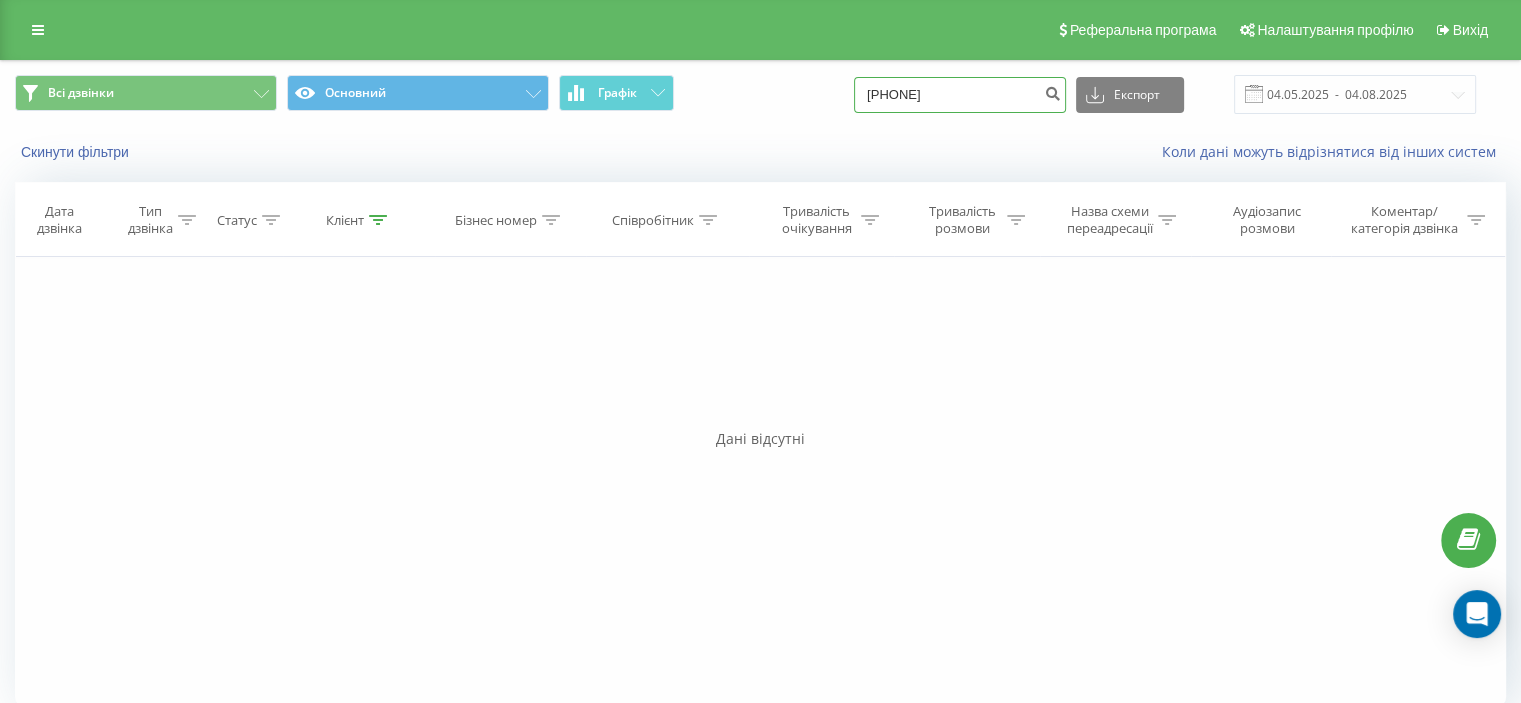 drag, startPoint x: 865, startPoint y: 134, endPoint x: 605, endPoint y: 171, distance: 262.6195 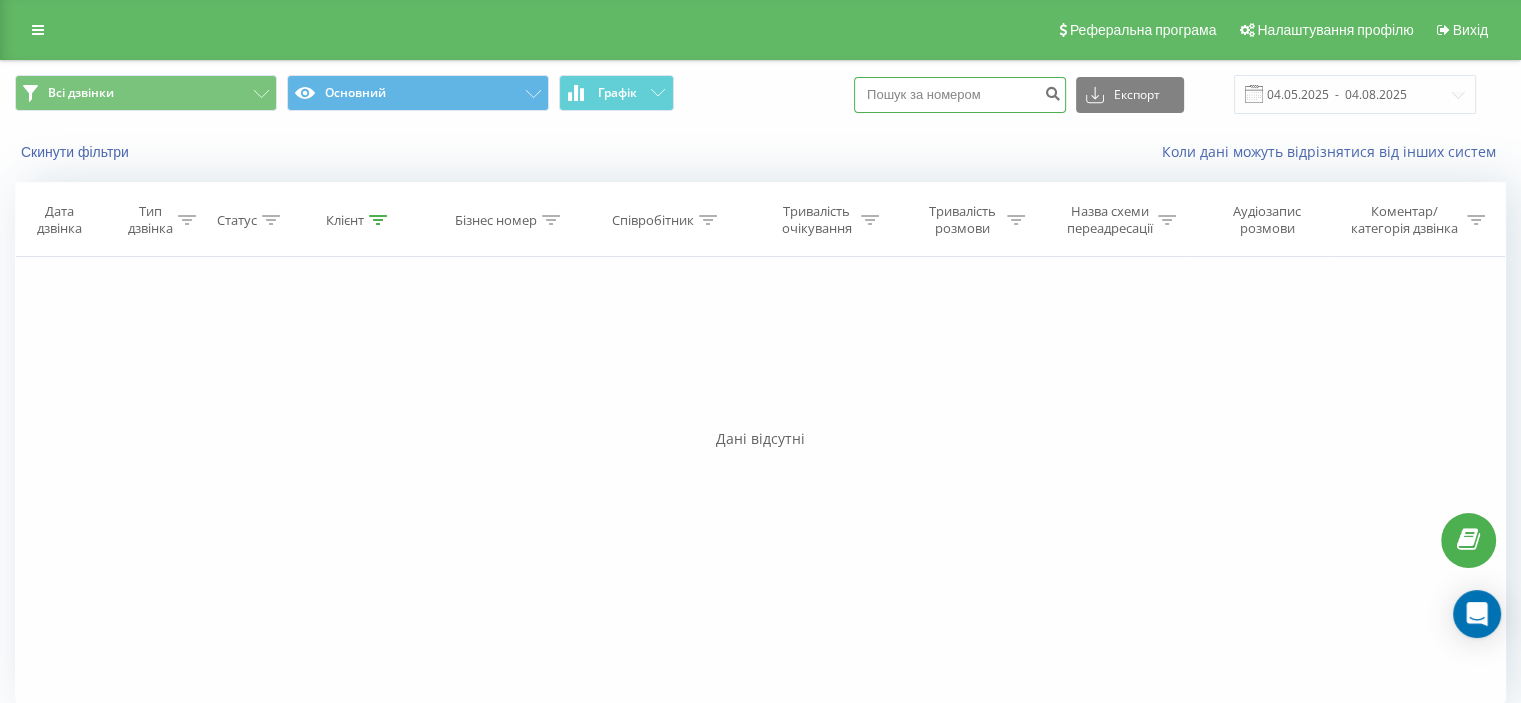 paste on "[PHONE]" 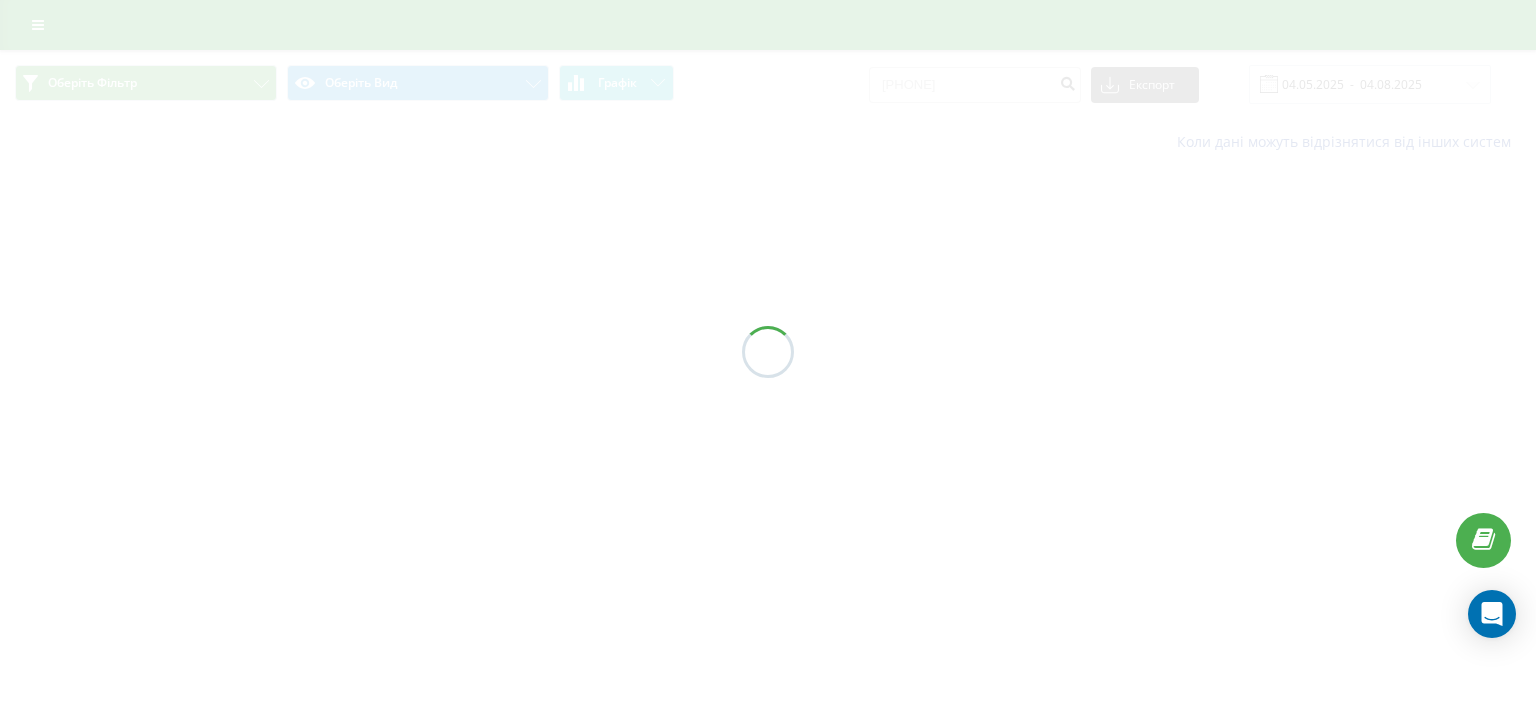 scroll, scrollTop: 0, scrollLeft: 0, axis: both 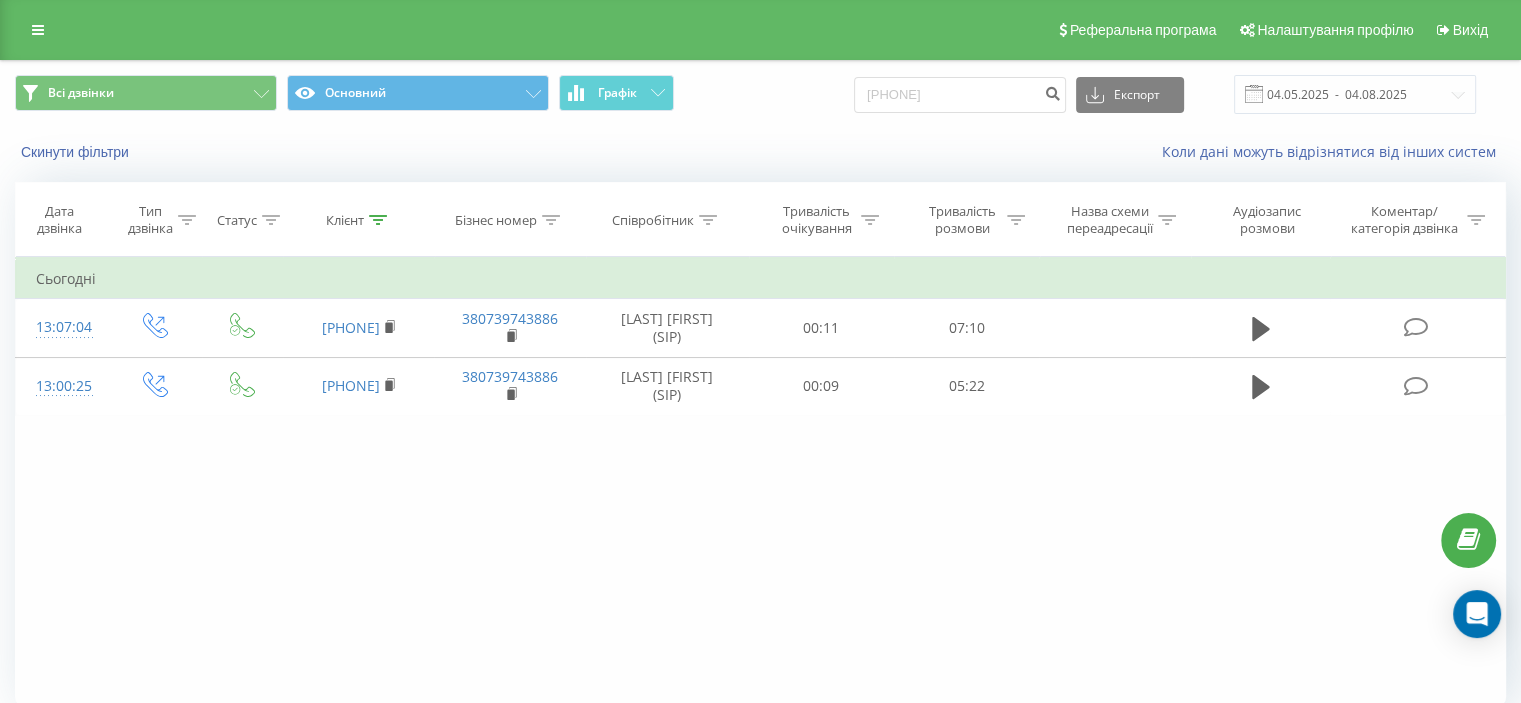click on "Фільтрувати за умовою Дорівнює Введіть значення Скасувати OK Фільтрувати за умовою Дорівнює Введіть значення Скасувати OK Фільтрувати за умовою Містить Скасувати OK Фільтрувати за умовою Містить Скасувати OK Фільтрувати за умовою Містить Скасувати OK Фільтрувати за умовою Дорівнює Скасувати OK Фільтрувати за умовою Дорівнює Скасувати OK Фільтрувати за умовою Містить Скасувати OK Фільтрувати за умовою Дорівнює Введіть значення Скасувати OK Сьогодні  13:07:04         [PHONE] [PHONE] [LAST] [FIRST] (SIP) 00:11 07:10  13:00:25         [PHONE] [PHONE] [LAST] [FIRST] (SIP) 00:09 05:22" at bounding box center [760, 482] 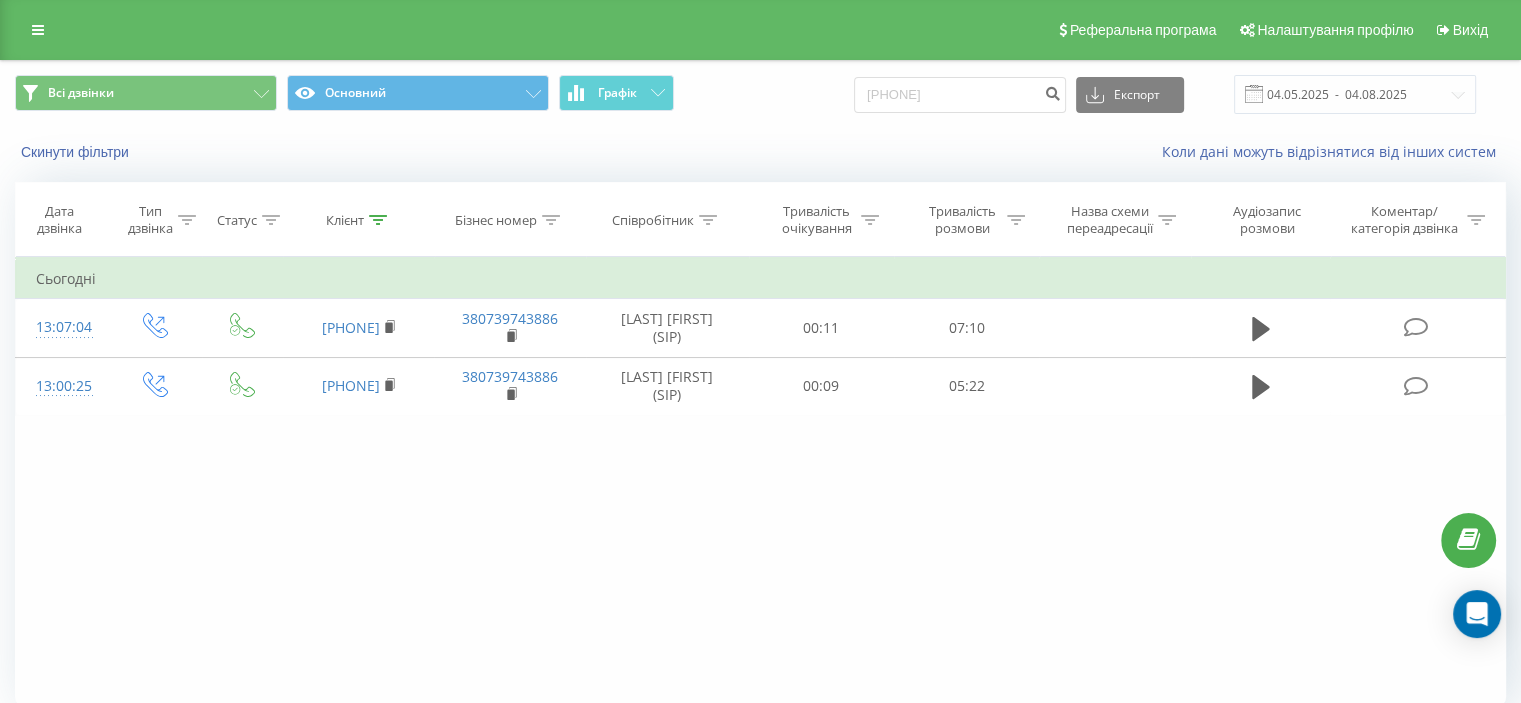 drag, startPoint x: 1151, startPoint y: 430, endPoint x: 740, endPoint y: 463, distance: 412.3227 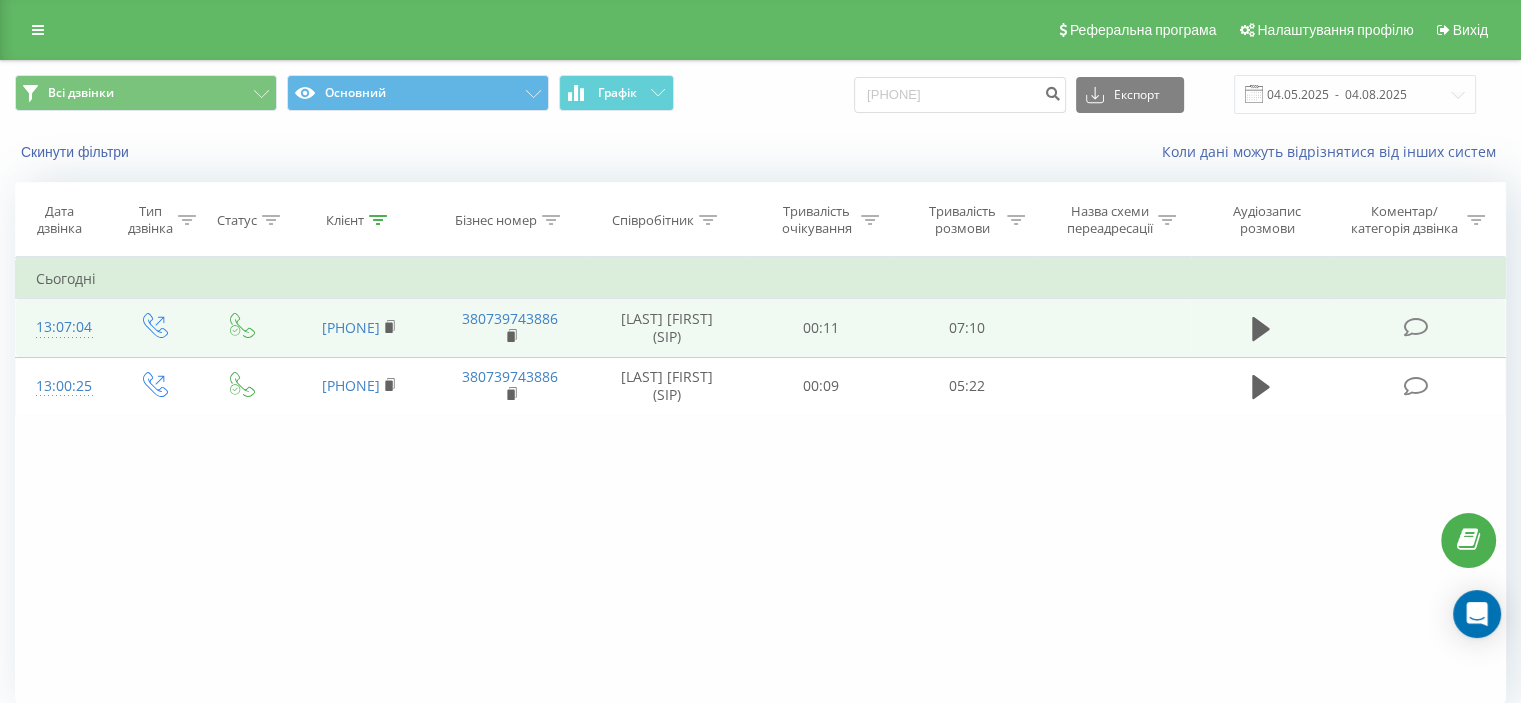 click at bounding box center (1415, 327) 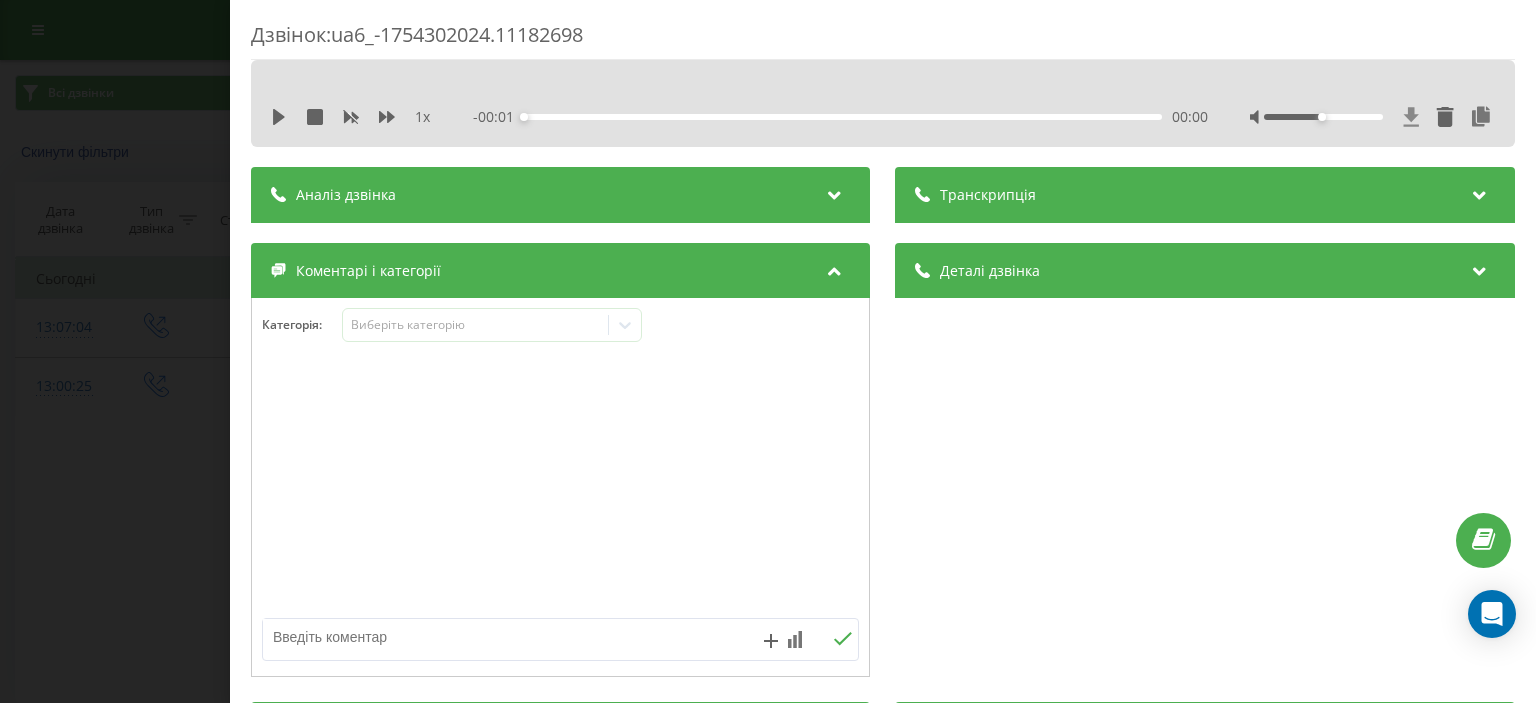 click 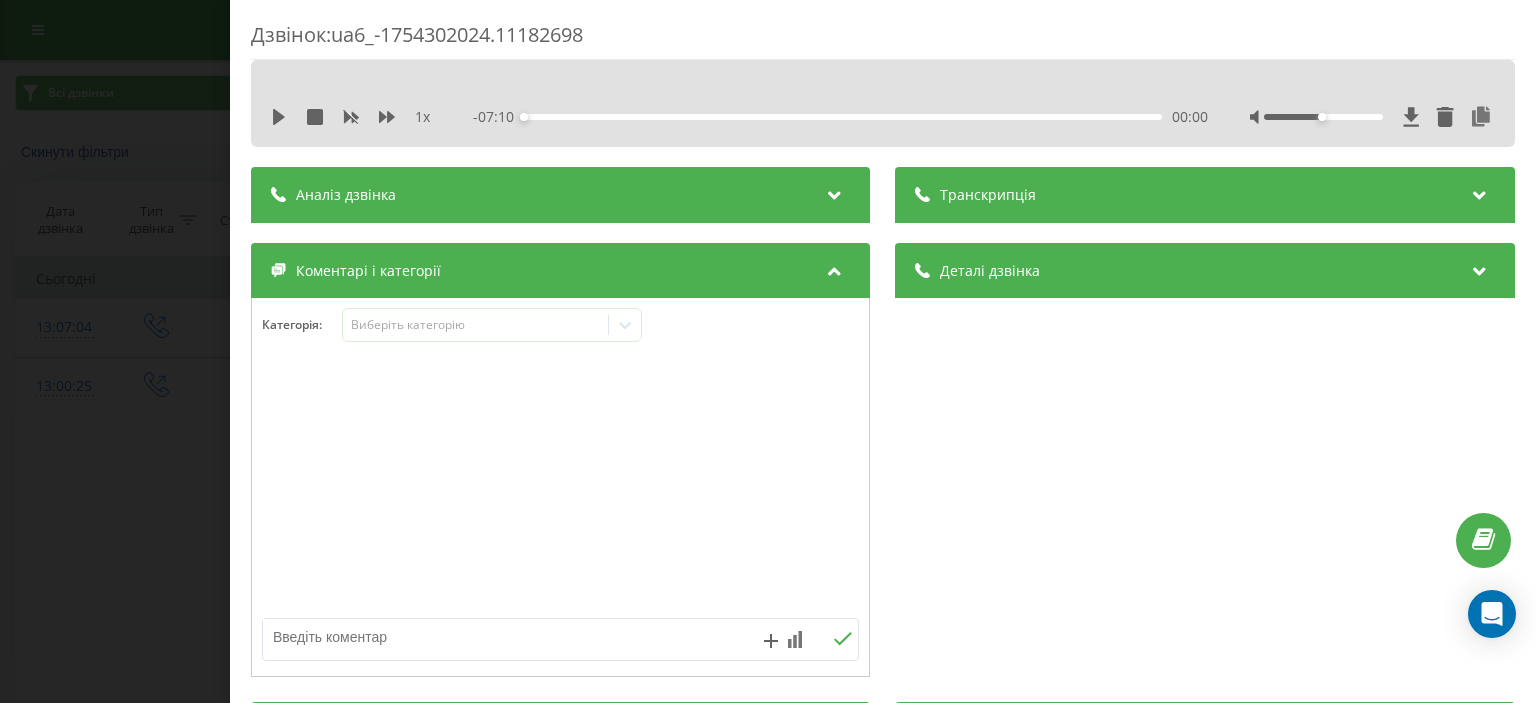 drag, startPoint x: 42, startPoint y: 611, endPoint x: 69, endPoint y: 607, distance: 27.294687 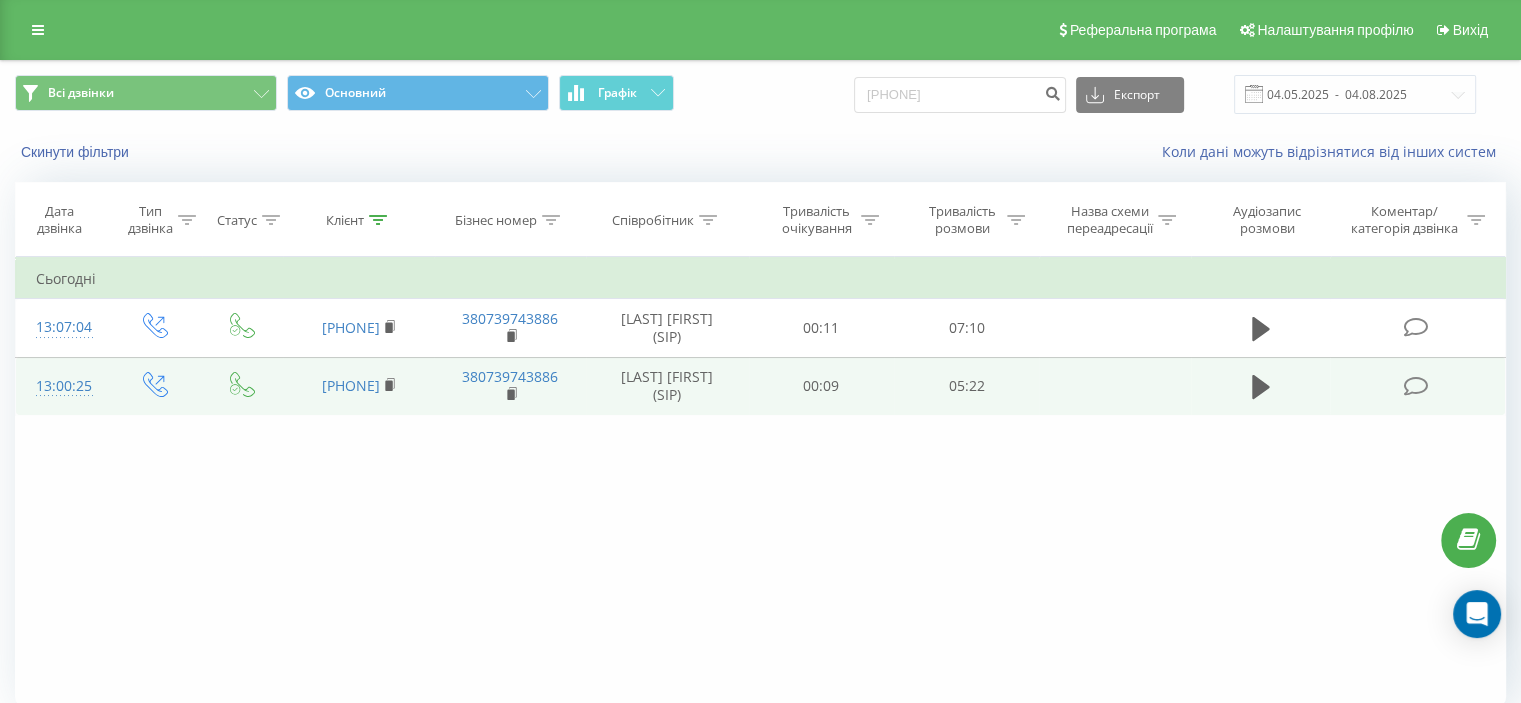 click at bounding box center (1417, 386) 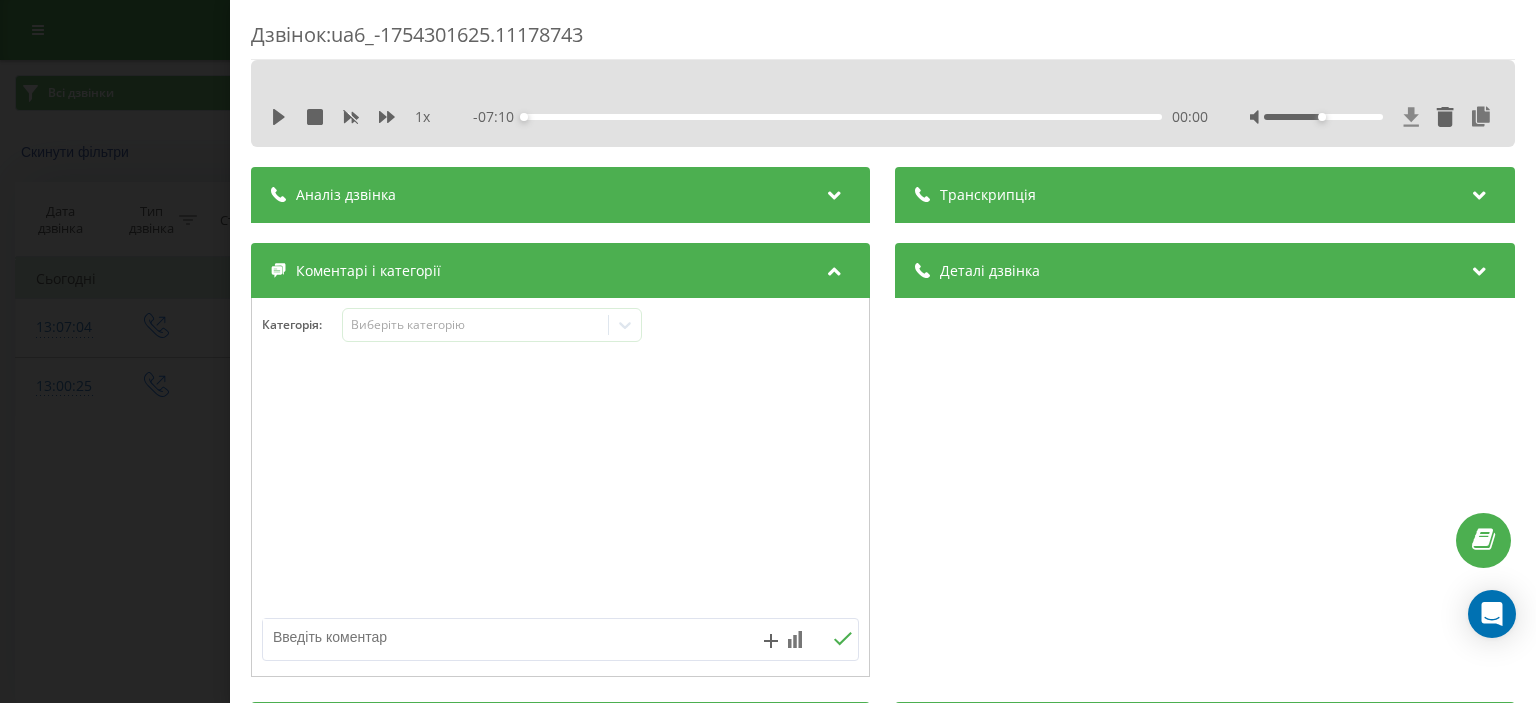 click 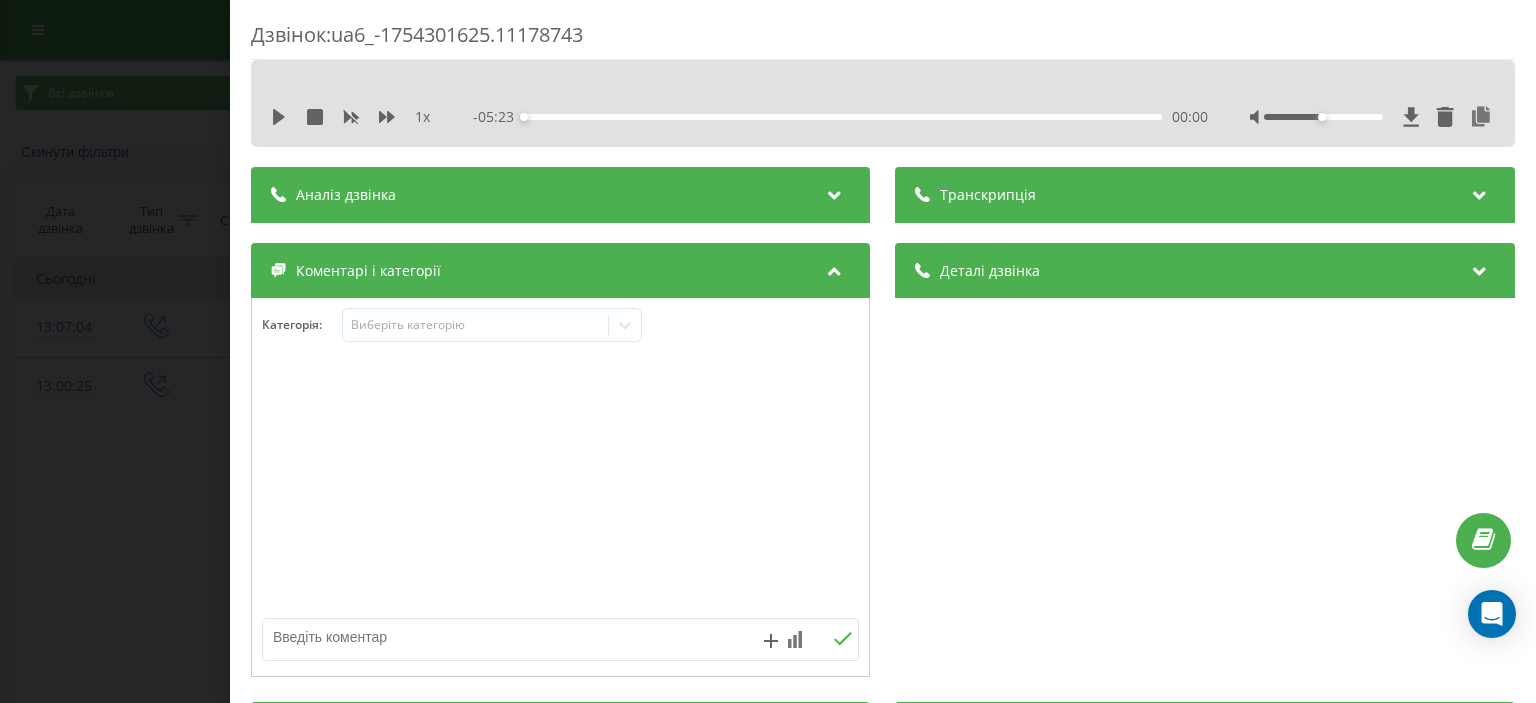 click on "Дзвінок :  ua6_-1754301625.11178743   1 x  - 05:23 00:00   00:00   Транскрипція Для AI-аналізу майбутніх дзвінків  налаштуйте та активуйте профіль на сторінці . Якщо профіль вже є і дзвінок відповідає його умовам, оновіть сторінку через 10 хвилин - AI аналізує поточний дзвінок. Аналіз дзвінка Для AI-аналізу майбутніх дзвінків  налаштуйте та активуйте профіль на сторінці . Якщо профіль вже є і дзвінок відповідає його умовам, оновіть сторінку через 10 хвилин - AI аналізує поточний дзвінок. Деталі дзвінка Загальне Дата дзвінка 2025-08-04 13:00:25 Тип дзвінка Вихідний Статус дзвінка Успішний [PHONE]" at bounding box center (768, 351) 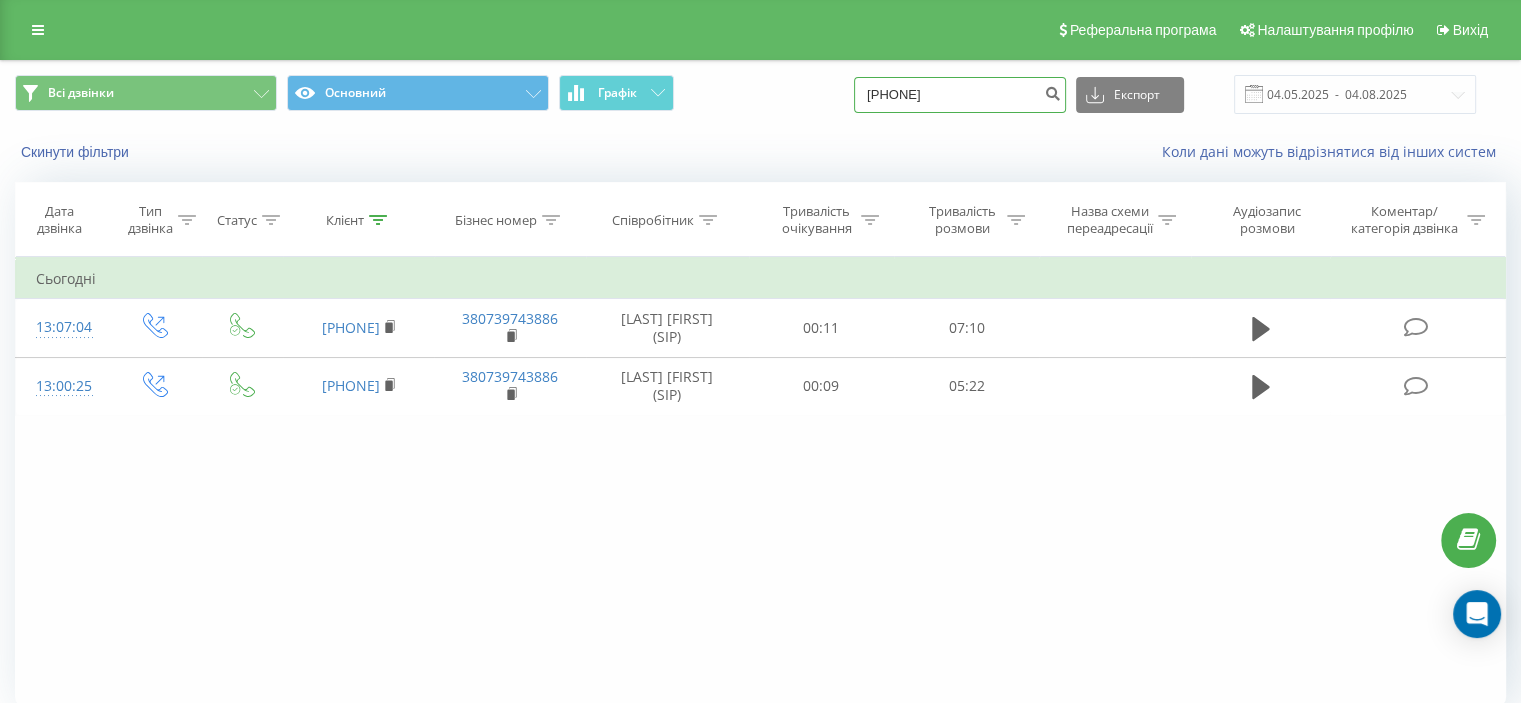 drag, startPoint x: 1016, startPoint y: 88, endPoint x: 55, endPoint y: -37, distance: 969.09546 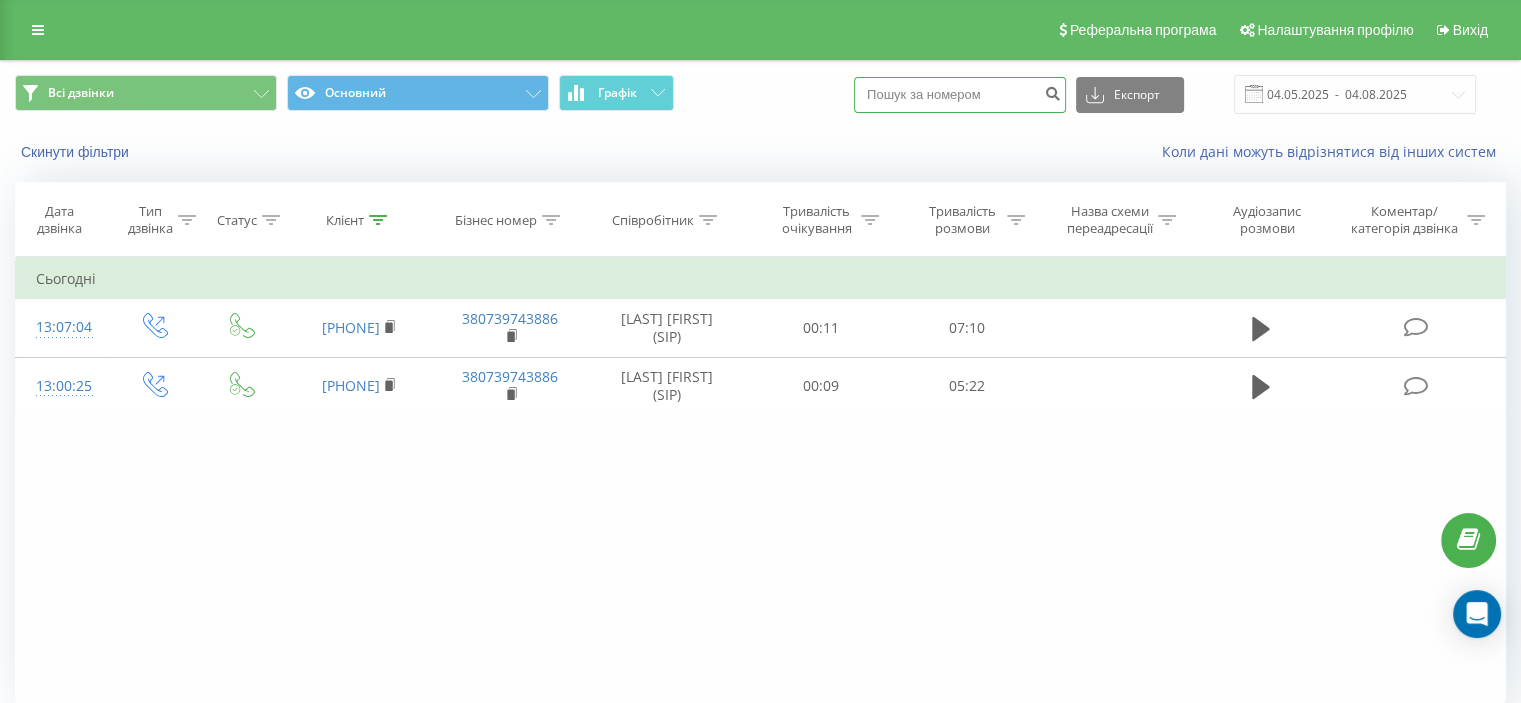 paste on "[PHONE]" 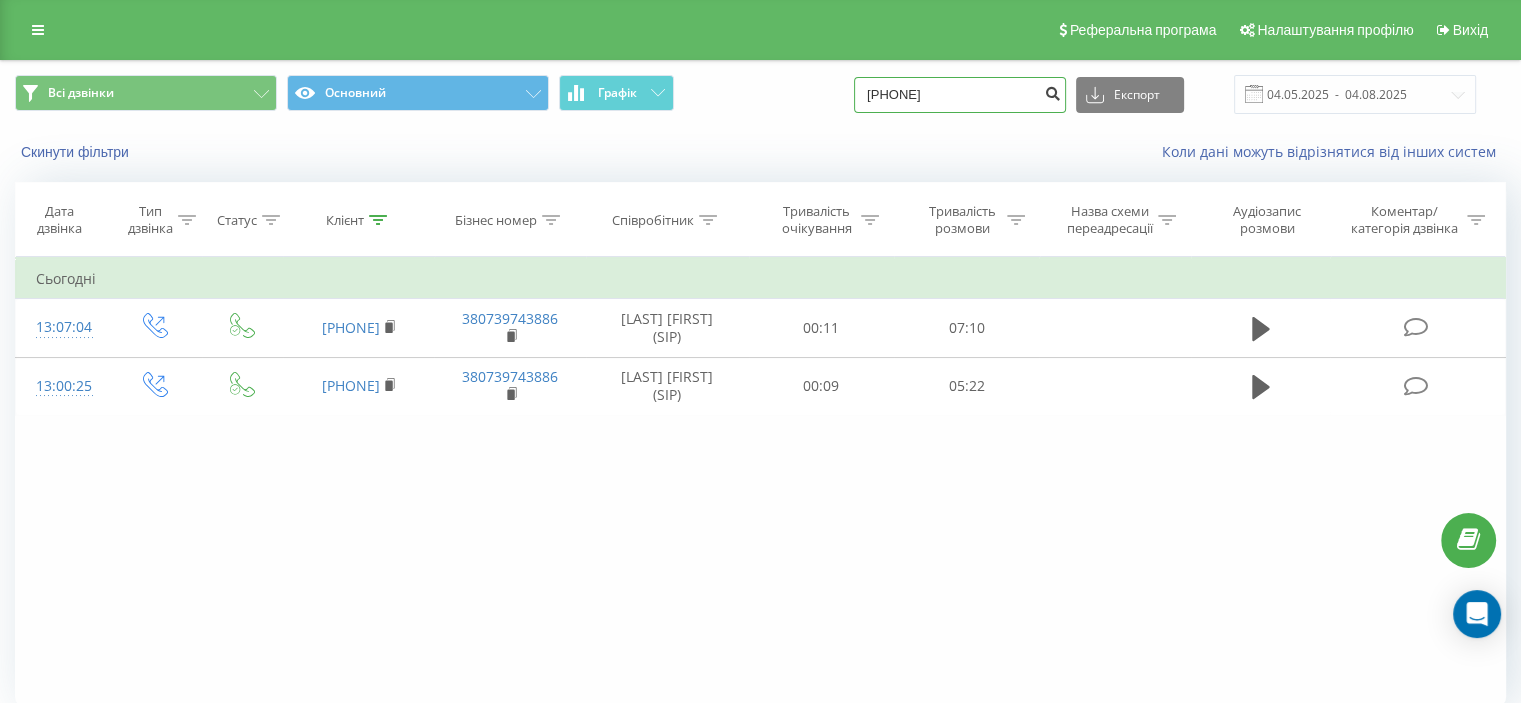 type on "[PHONE]" 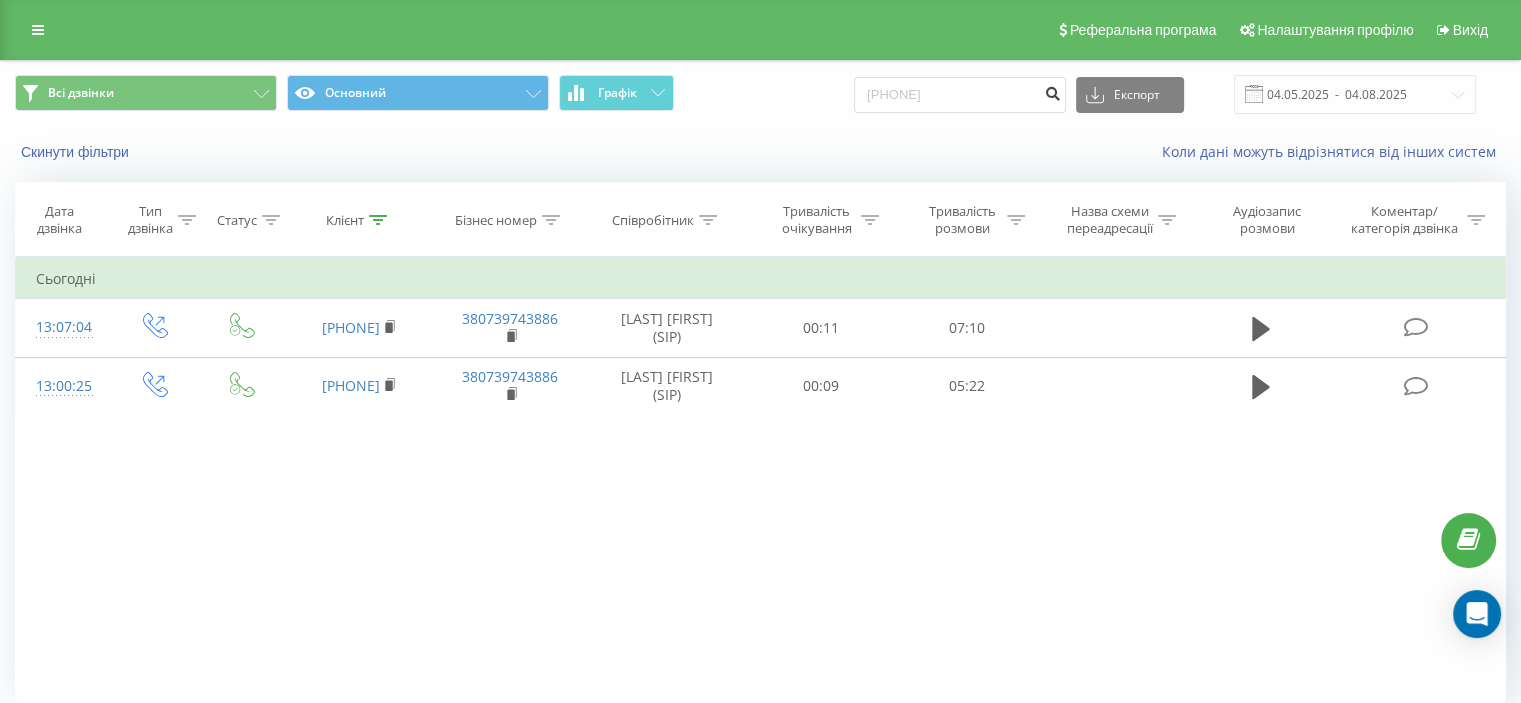 click at bounding box center (1052, 91) 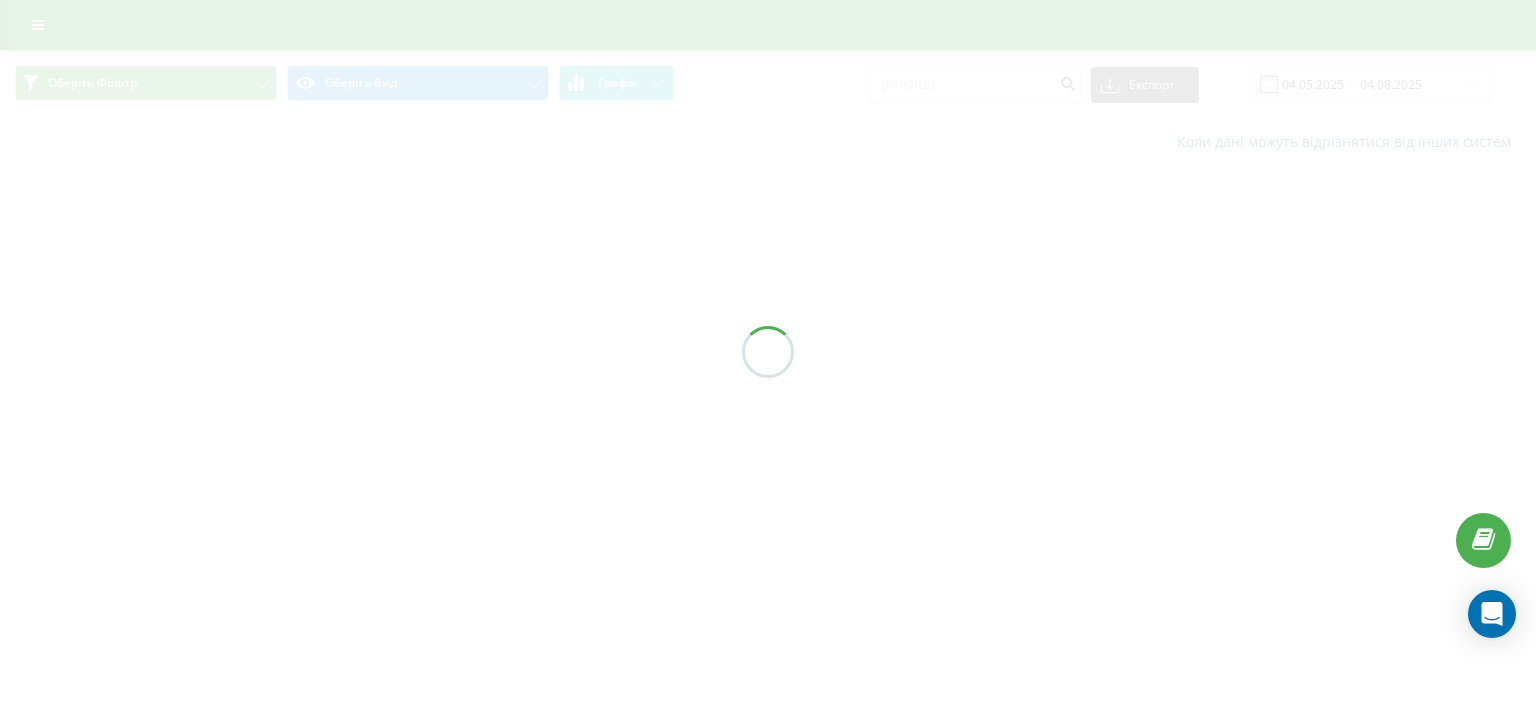 scroll, scrollTop: 0, scrollLeft: 0, axis: both 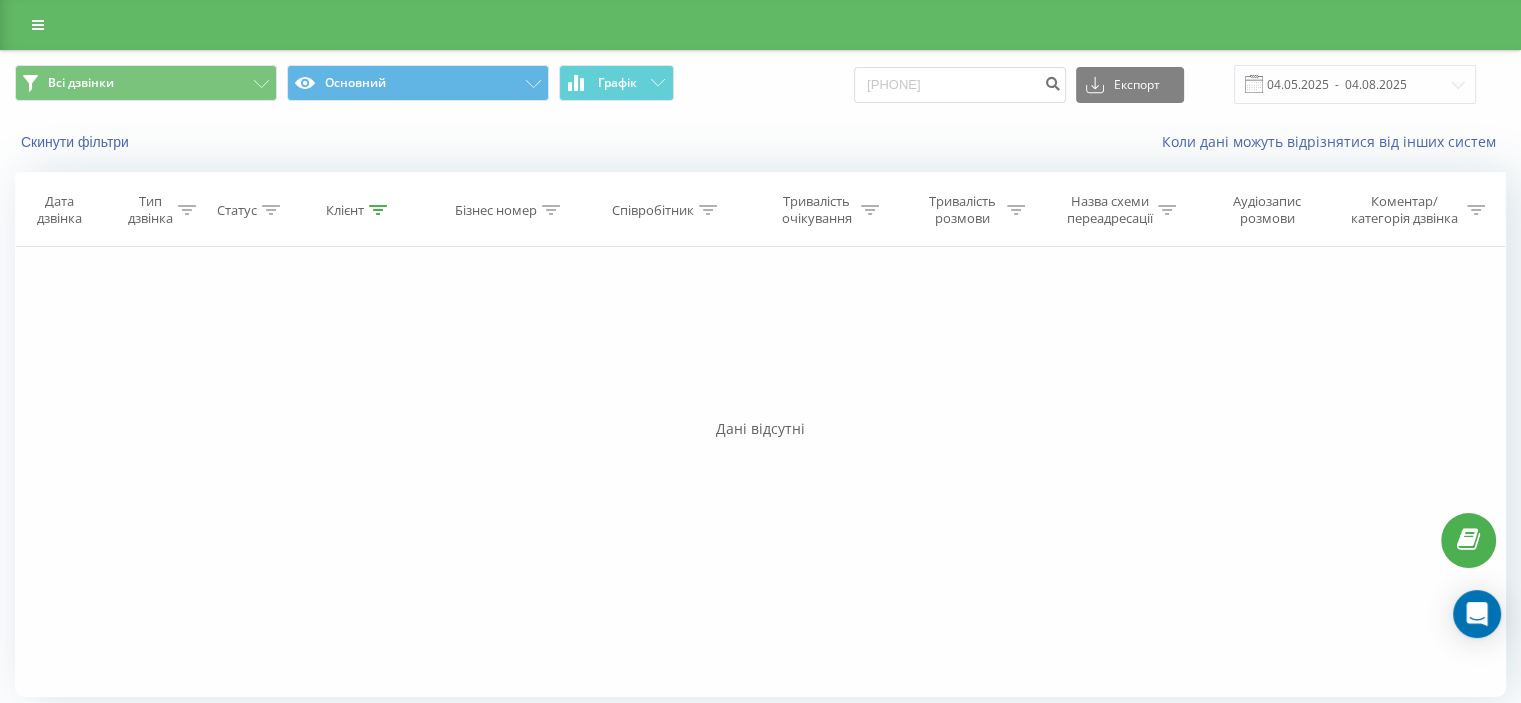 click on "Фільтрувати за умовою Дорівнює Введіть значення Скасувати OK Фільтрувати за умовою Дорівнює Введіть значення Скасувати OK Фільтрувати за умовою Містить Скасувати OK Фільтрувати за умовою Містить Скасувати OK Фільтрувати за умовою Містить Скасувати OK Фільтрувати за умовою Дорівнює Скасувати OK Фільтрувати за умовою Дорівнює Скасувати OK Фільтрувати за умовою Містить Скасувати OK Фільтрувати за умовою Дорівнює Введіть значення Скасувати OK" at bounding box center [760, 472] 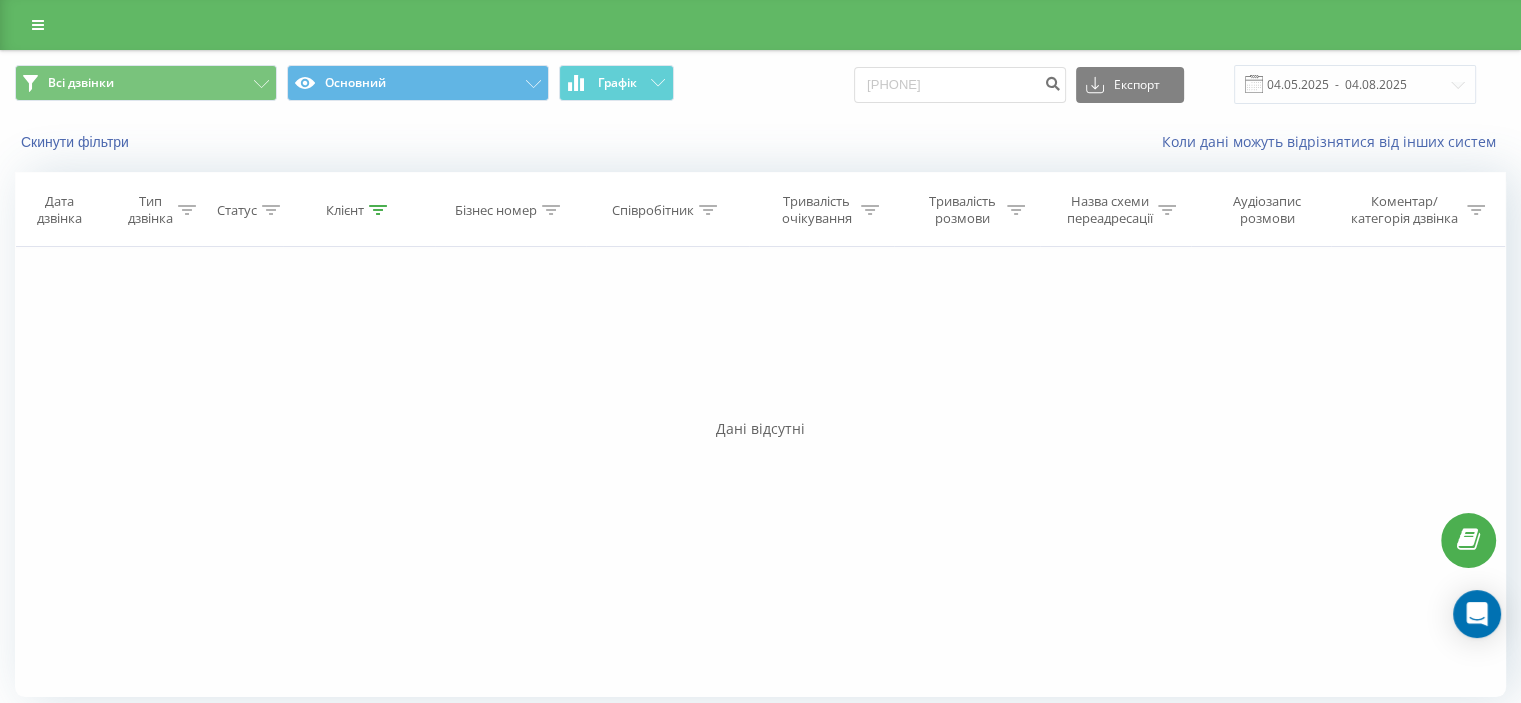 click on "Фільтрувати за умовою Дорівнює Введіть значення Скасувати OK Фільтрувати за умовою Дорівнює Введіть значення Скасувати OK Фільтрувати за умовою Містить Скасувати OK Фільтрувати за умовою Містить Скасувати OK Фільтрувати за умовою Містить Скасувати OK Фільтрувати за умовою Дорівнює Скасувати OK Фільтрувати за умовою Дорівнює Скасувати OK Фільтрувати за умовою Містить Скасувати OK Фільтрувати за умовою Дорівнює Введіть значення Скасувати OK" at bounding box center [760, 472] 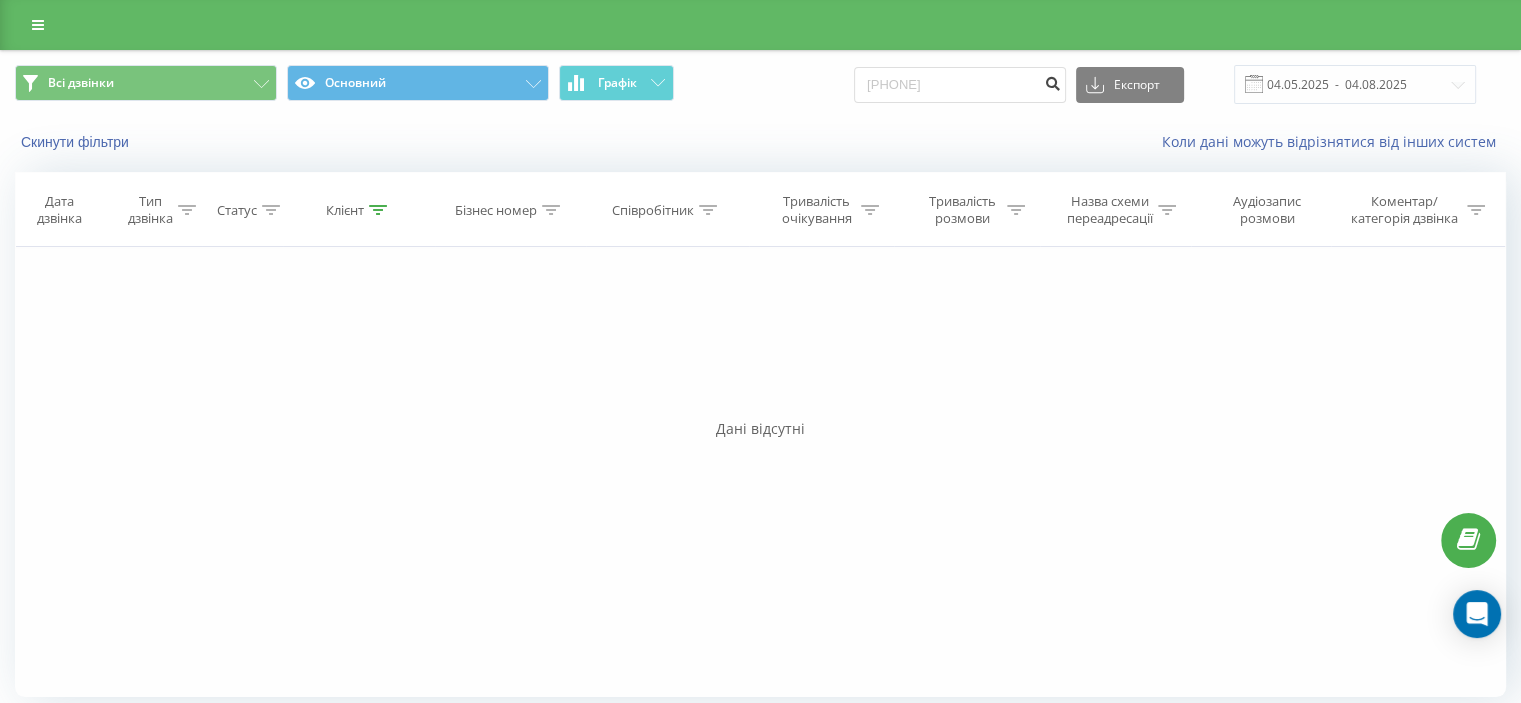 click at bounding box center [1052, 81] 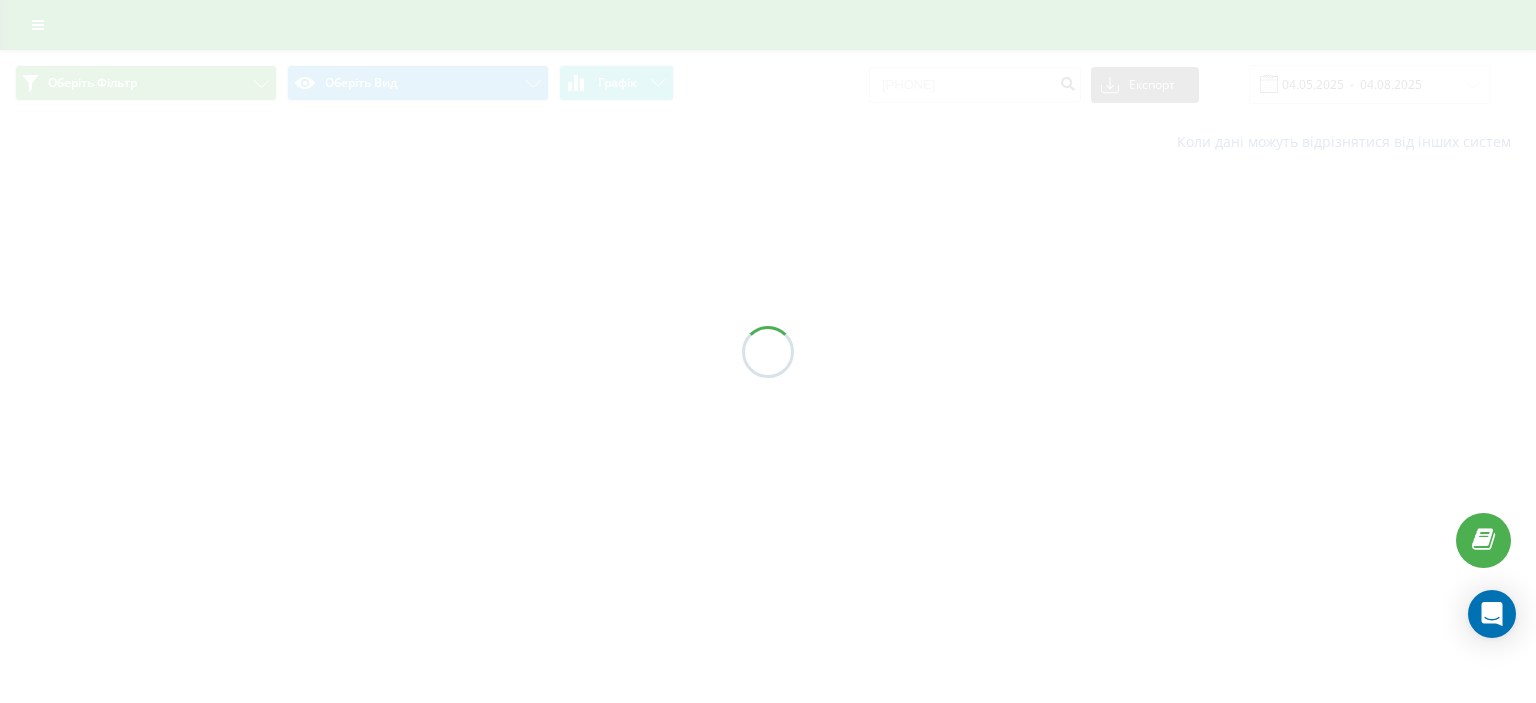 scroll, scrollTop: 0, scrollLeft: 0, axis: both 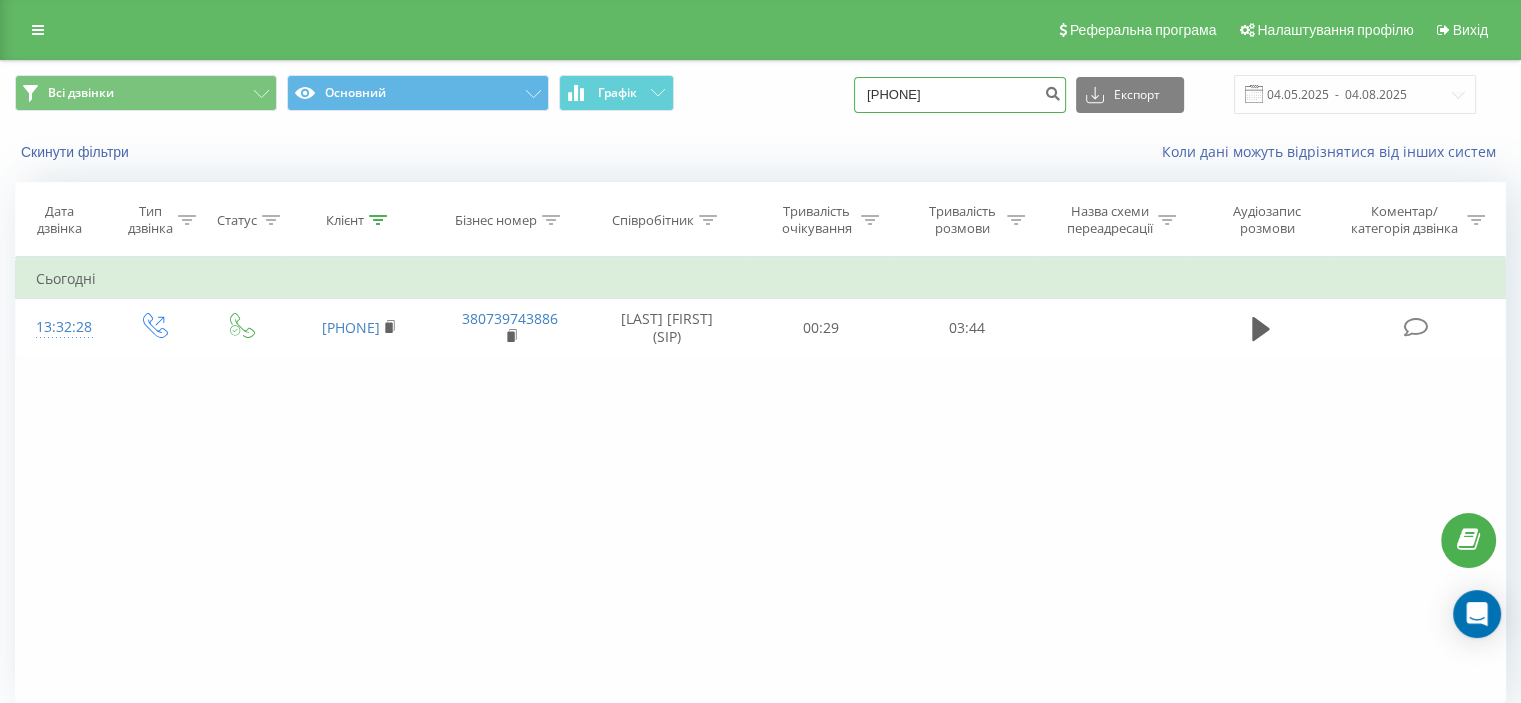 drag, startPoint x: 746, startPoint y: 87, endPoint x: 380, endPoint y: 67, distance: 366.54605 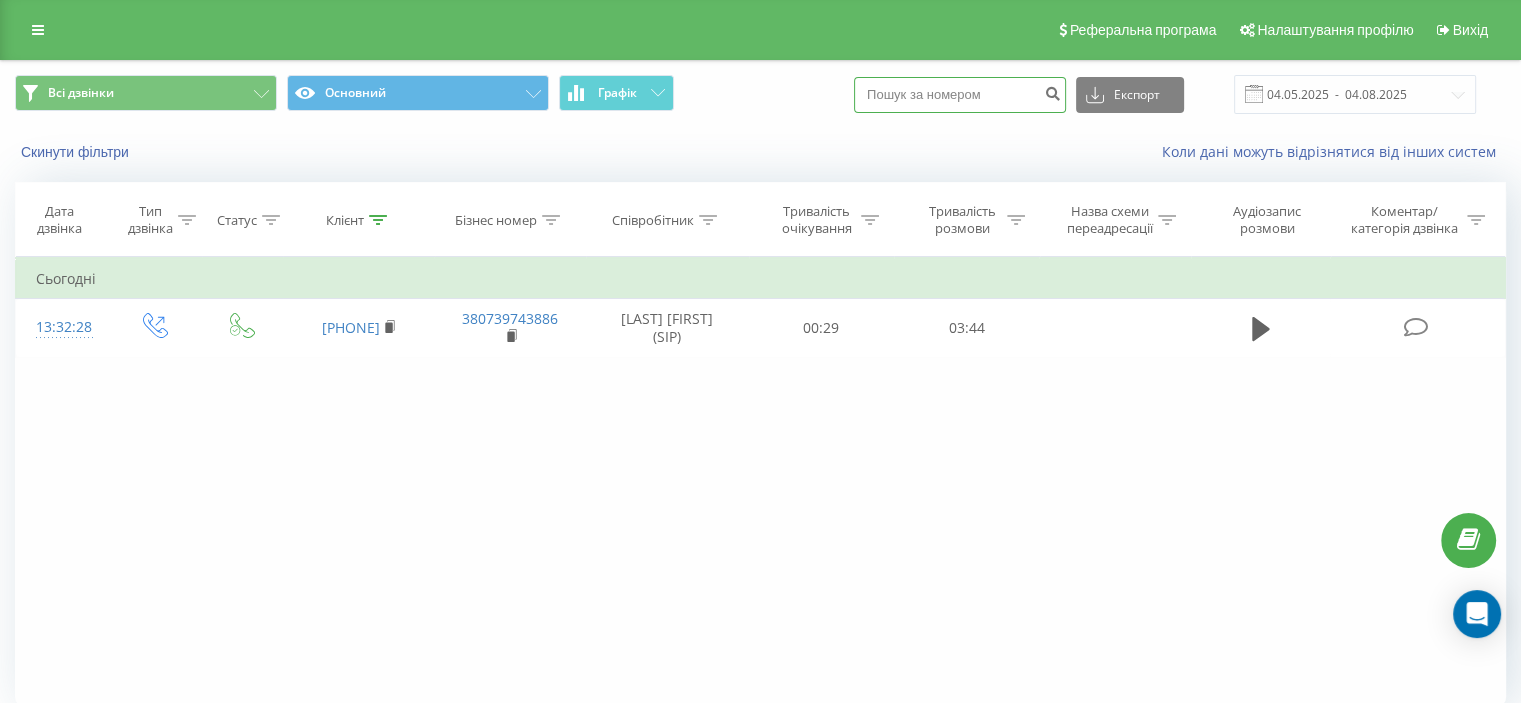 paste on "0938787752" 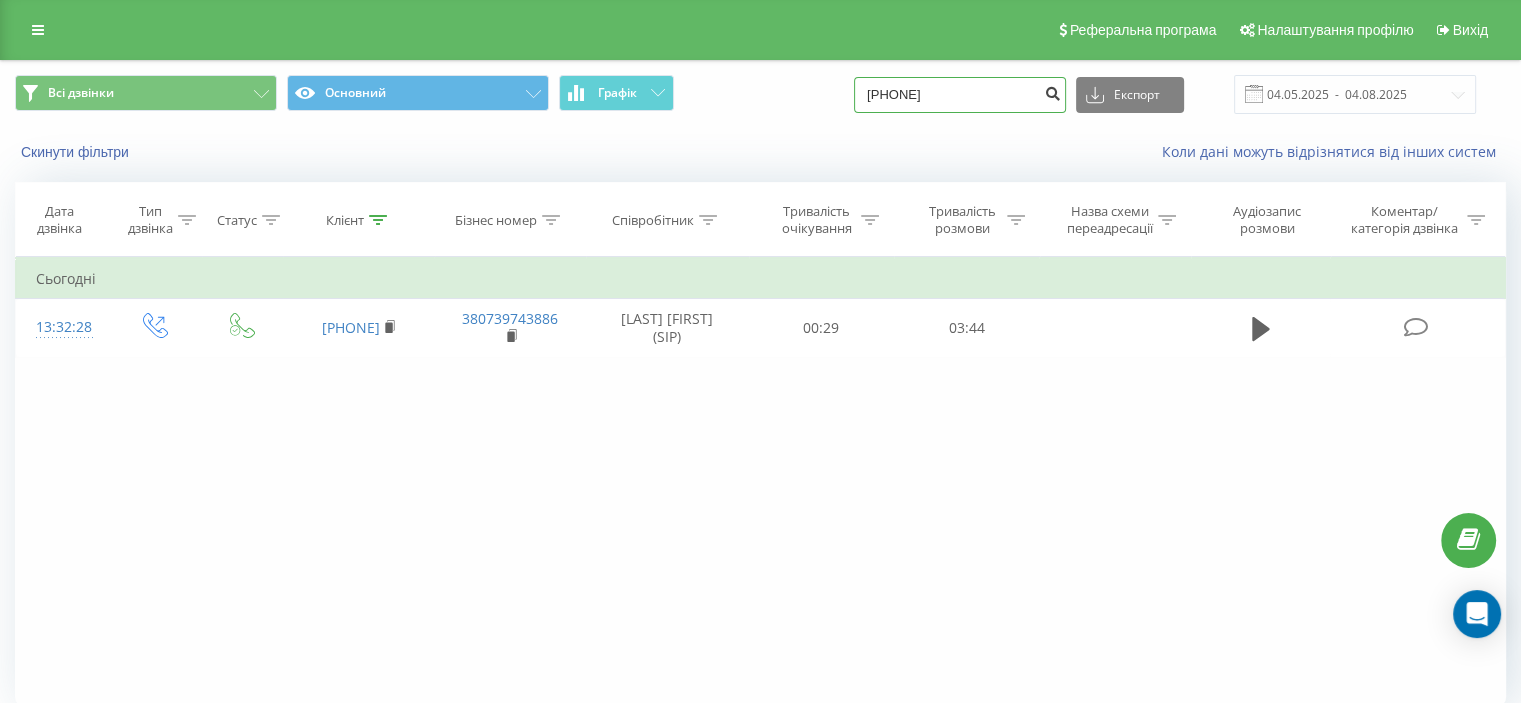 type on "0938787752" 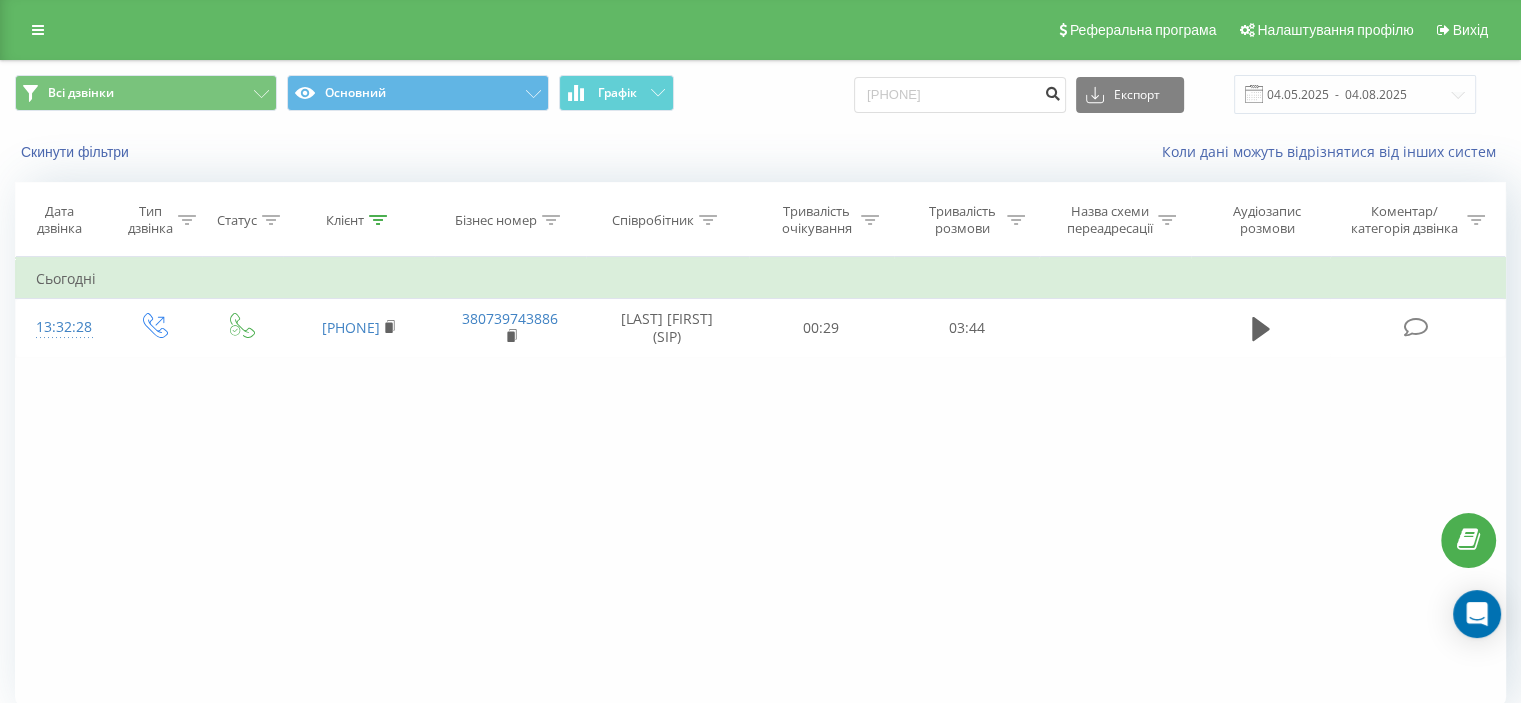 click at bounding box center (1052, 95) 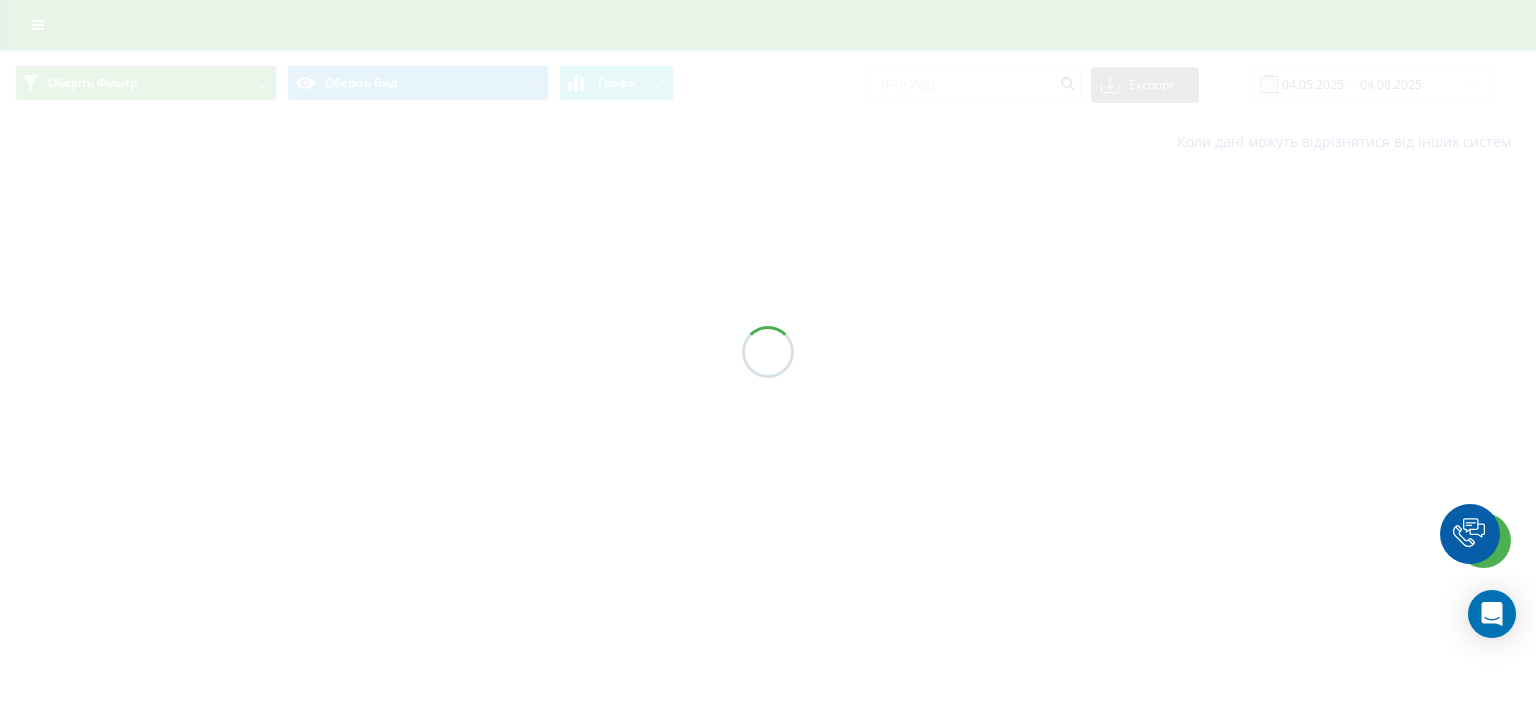 scroll, scrollTop: 0, scrollLeft: 0, axis: both 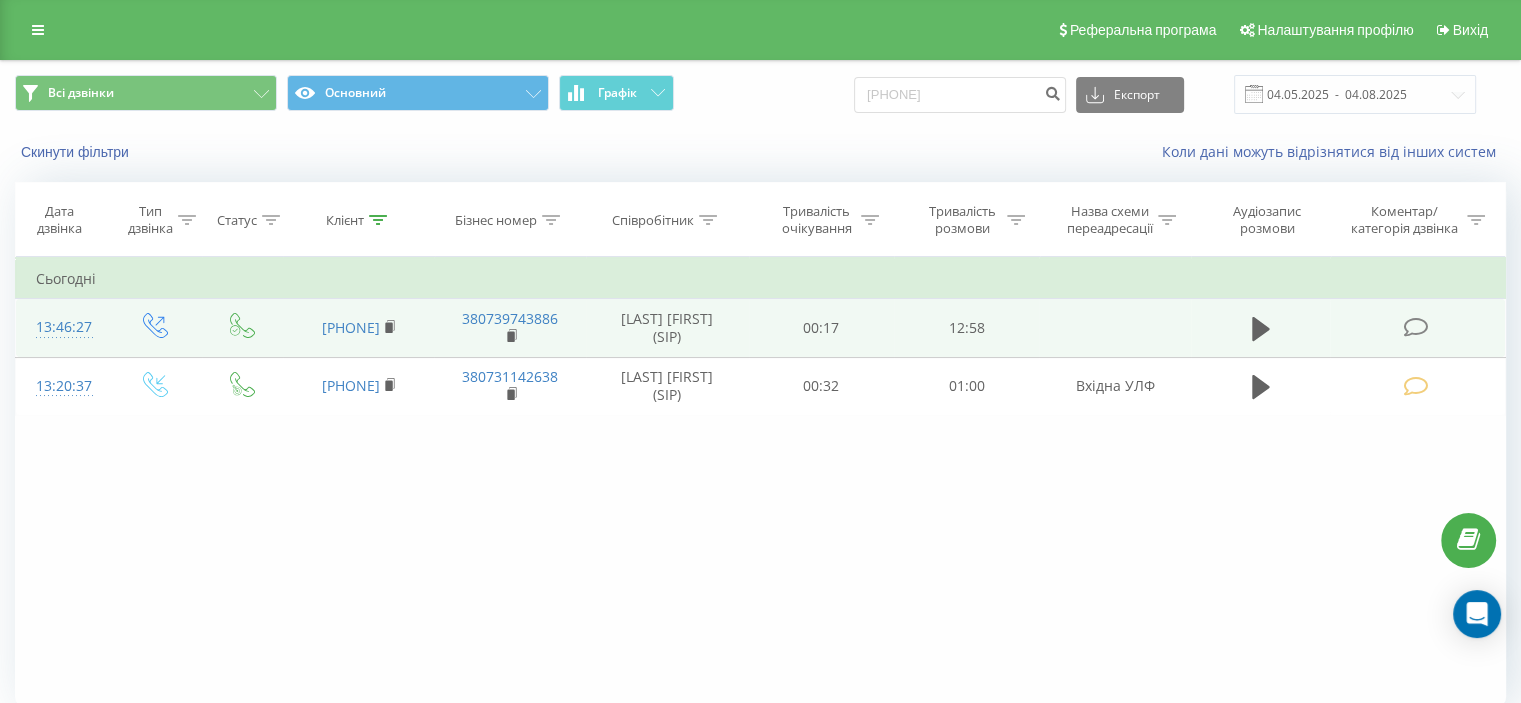 click at bounding box center [1417, 328] 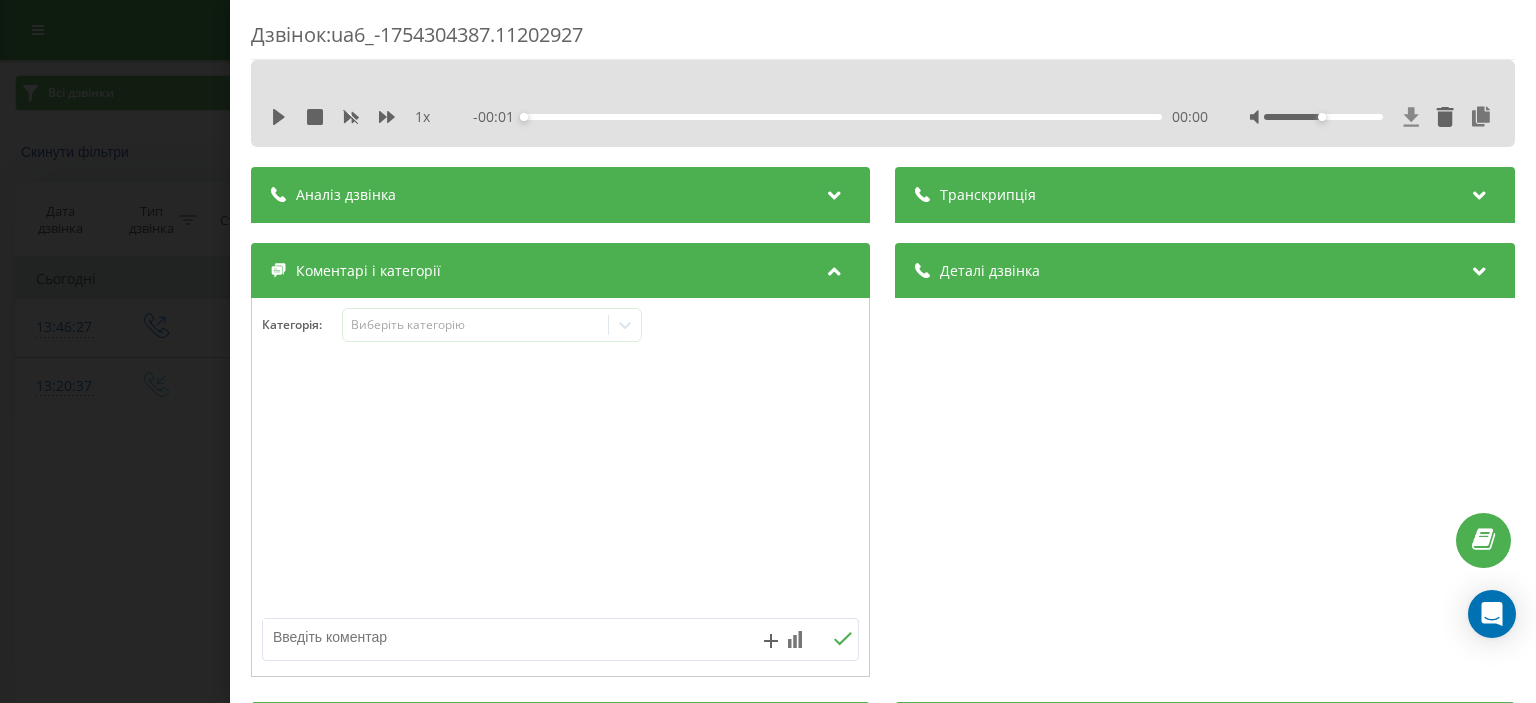 click 